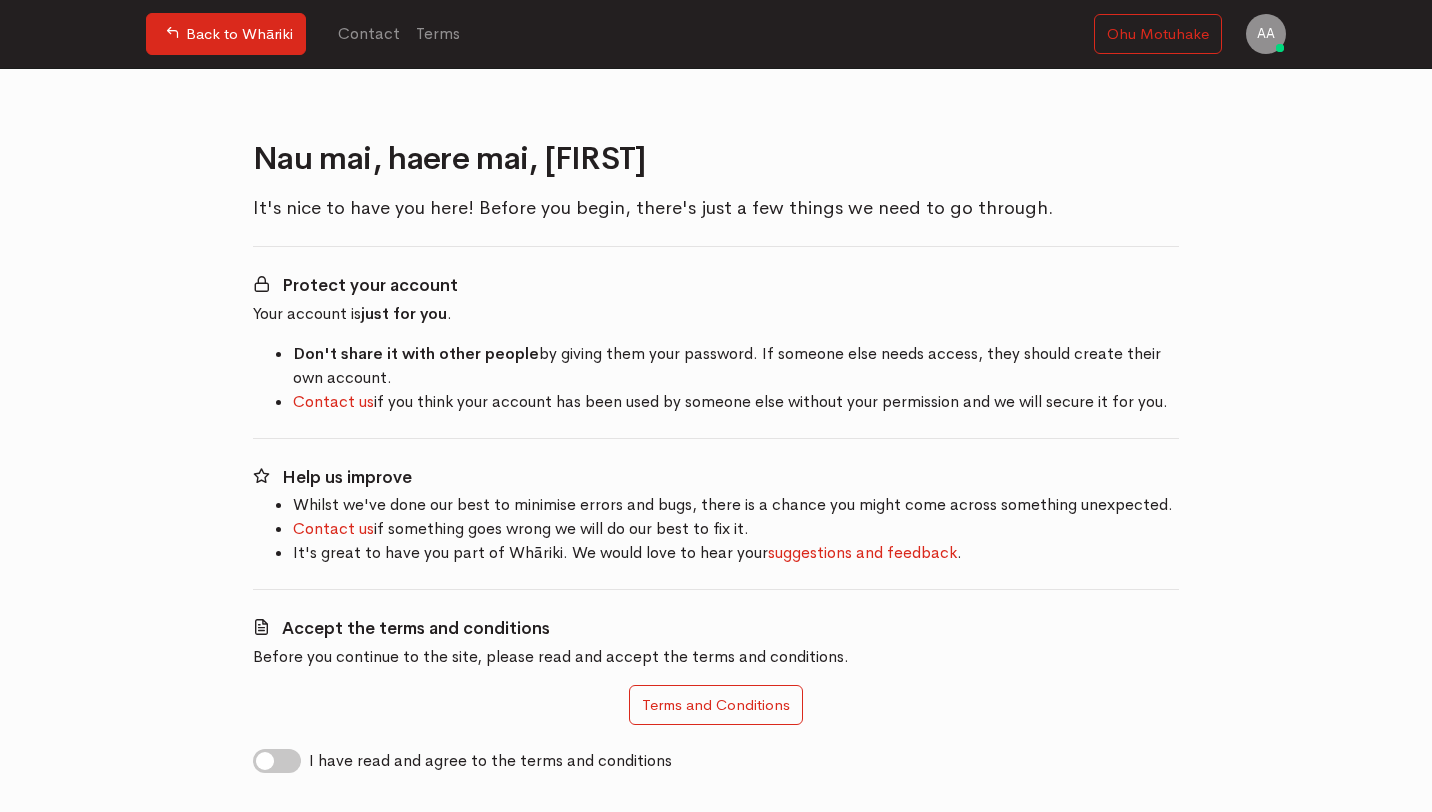 scroll, scrollTop: 0, scrollLeft: 0, axis: both 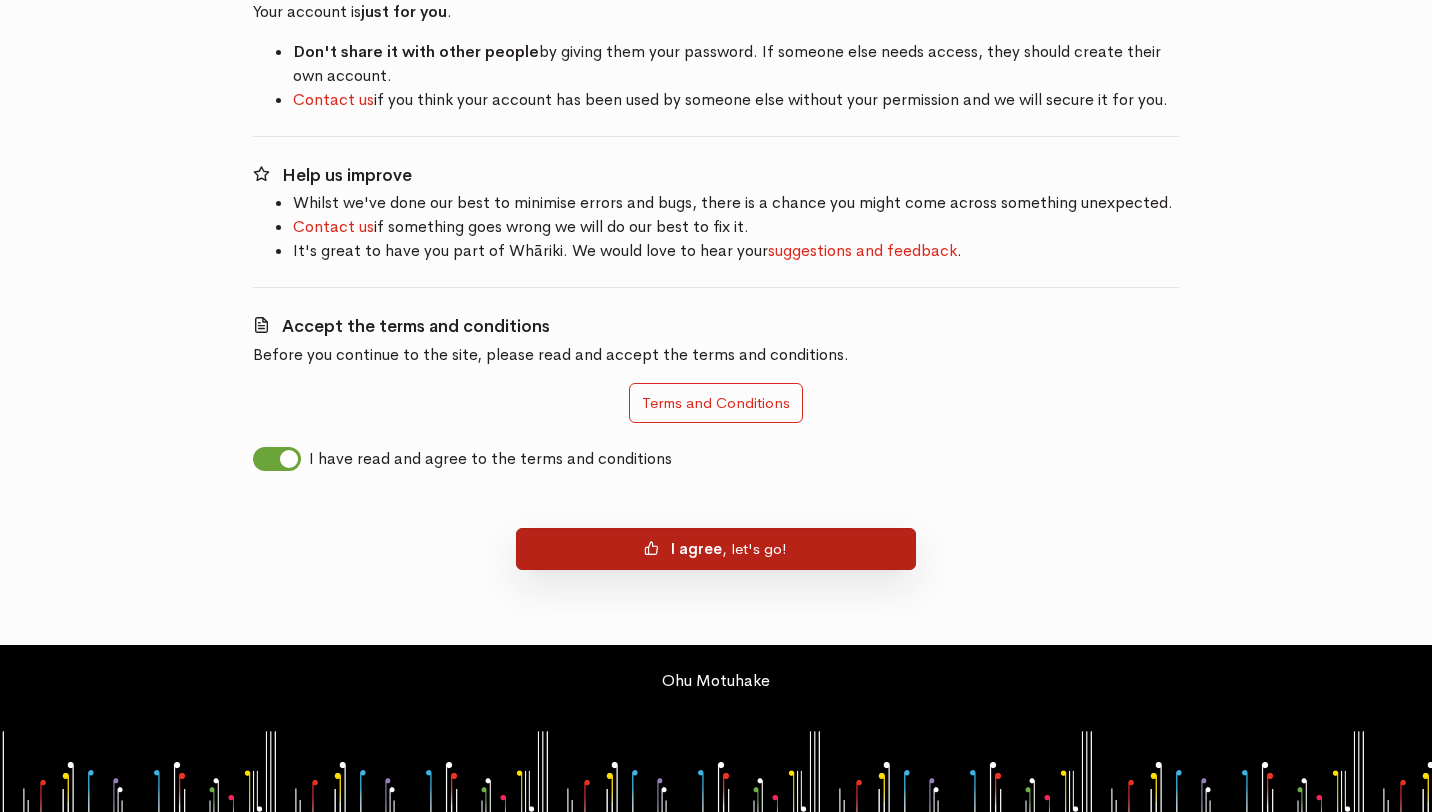 click on "I agree , let's go!" at bounding box center [716, 549] 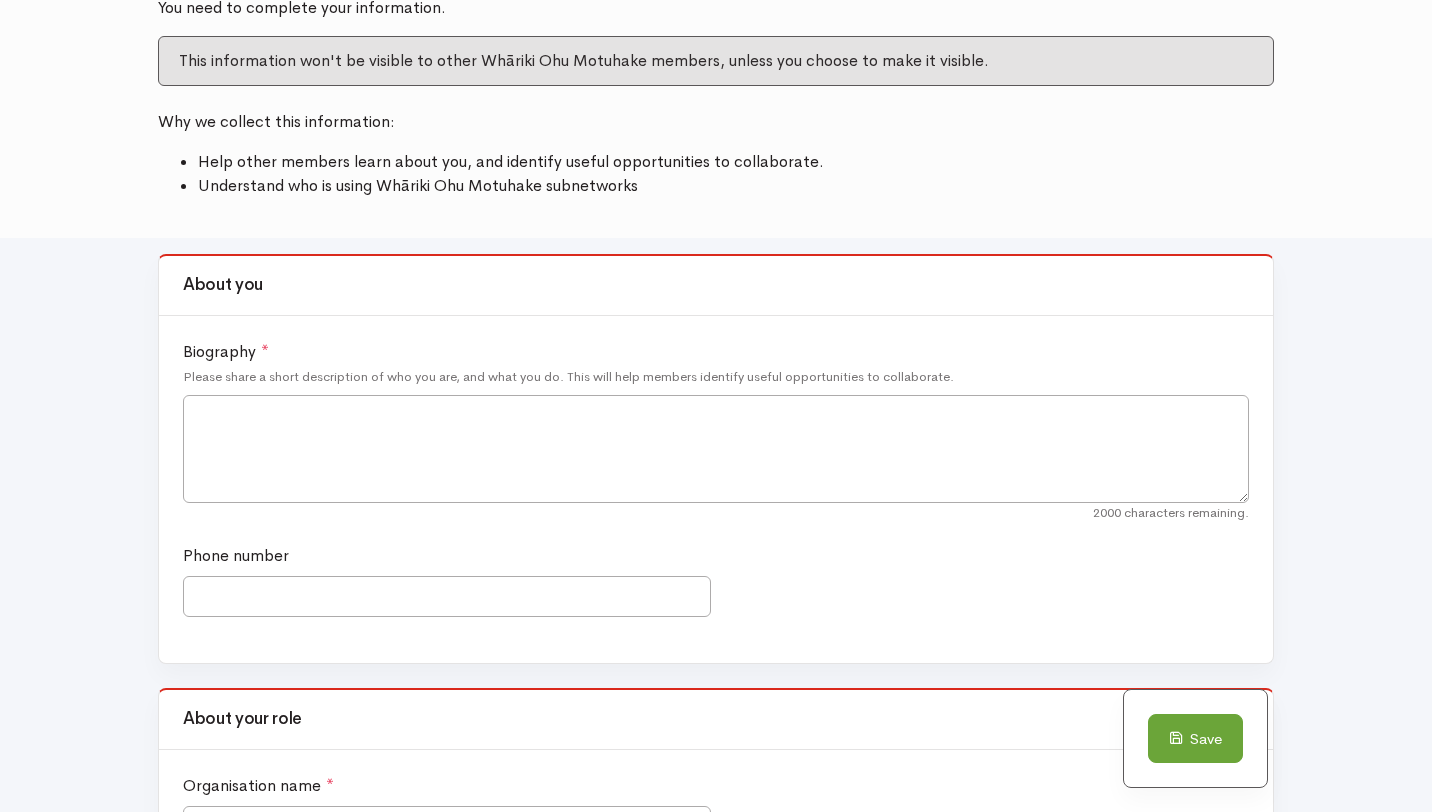 scroll, scrollTop: 191, scrollLeft: 0, axis: vertical 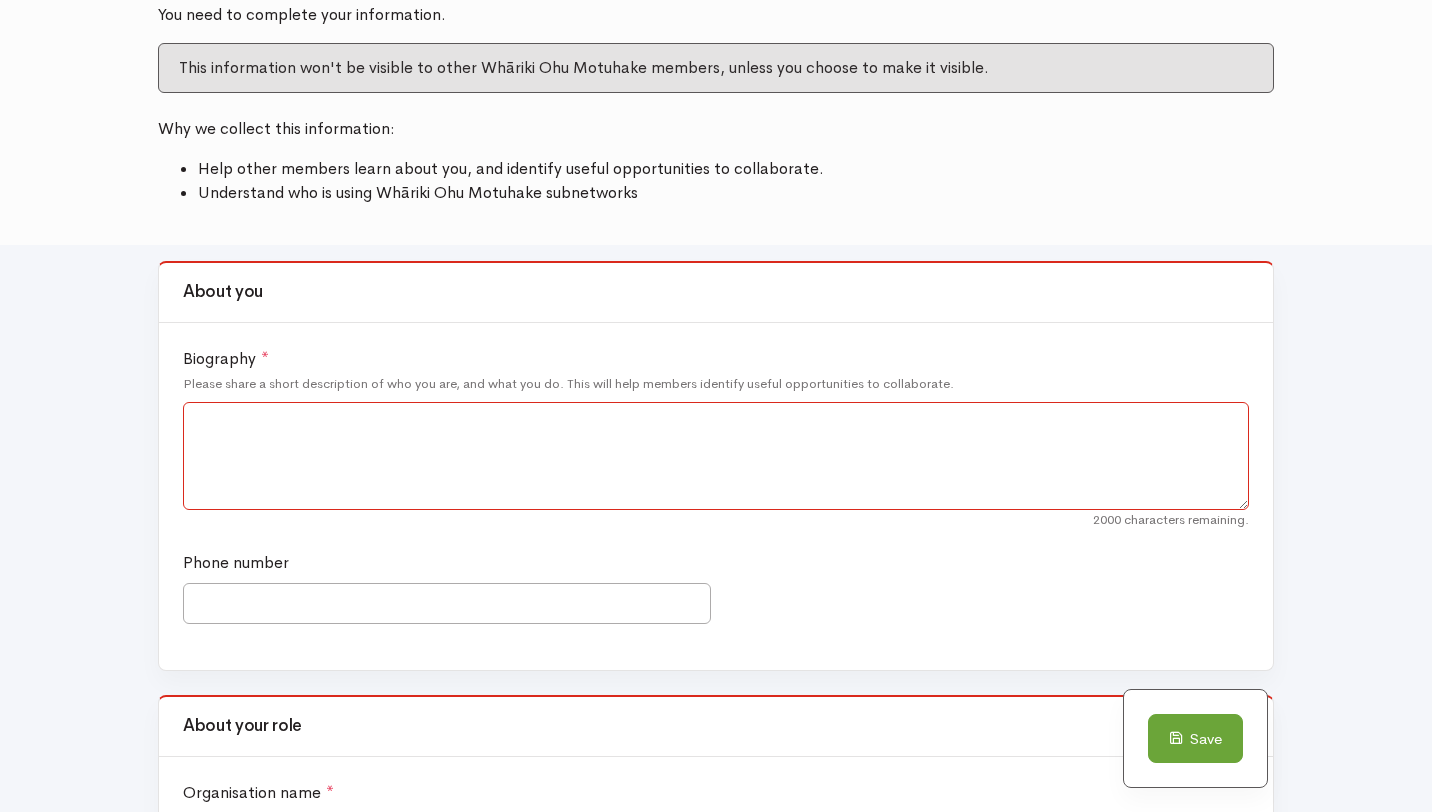 click on "Biography *" at bounding box center [716, 456] 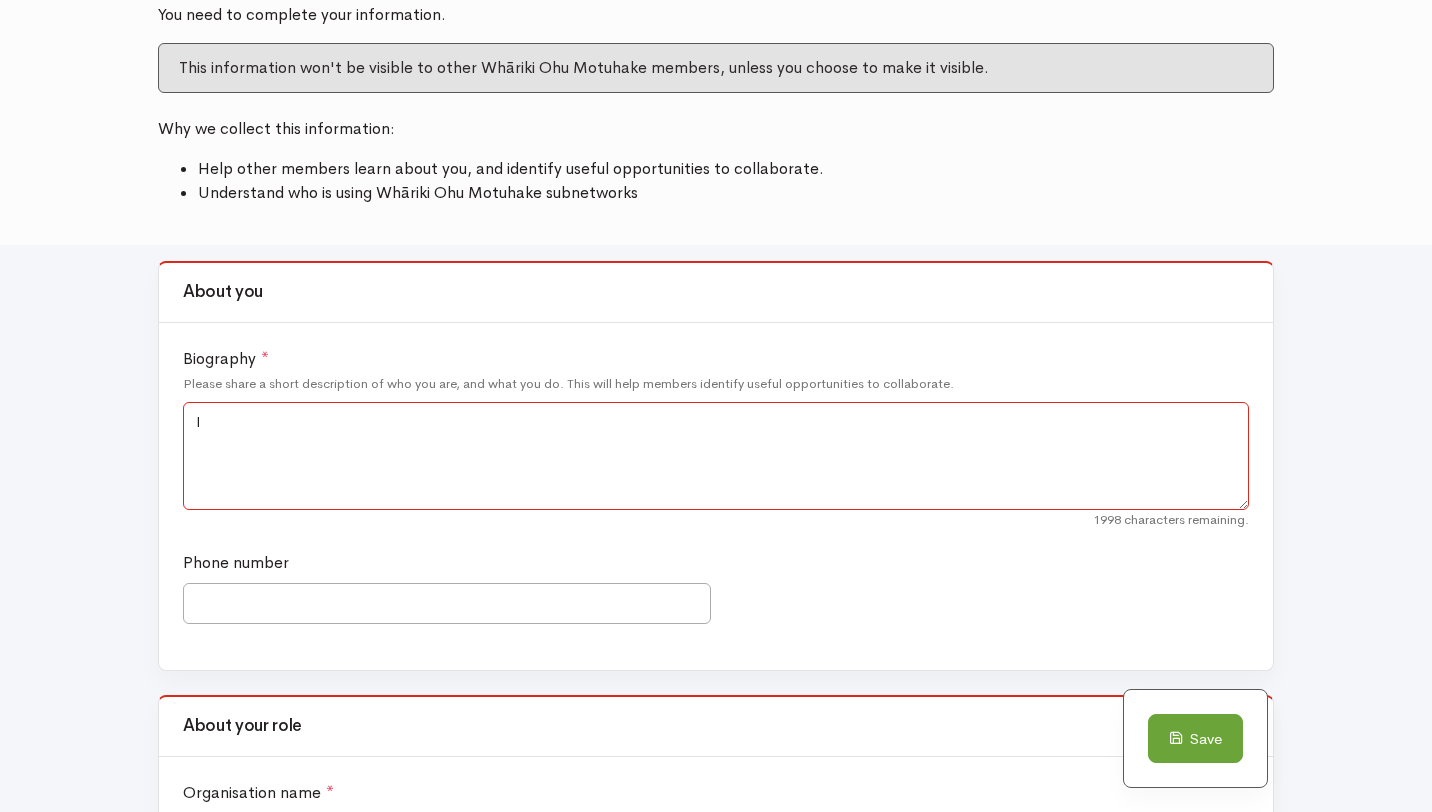 type on "I" 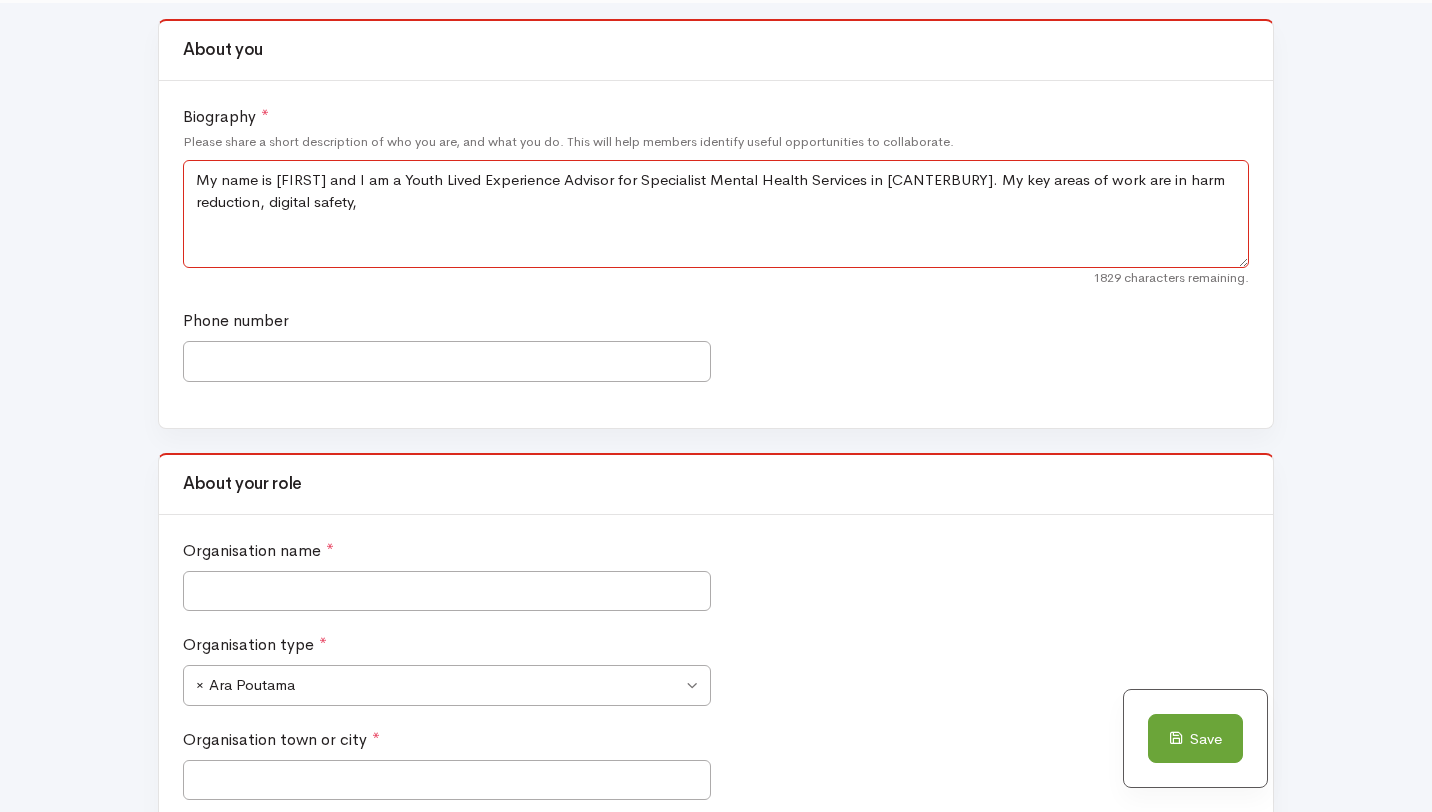 scroll, scrollTop: 467, scrollLeft: 0, axis: vertical 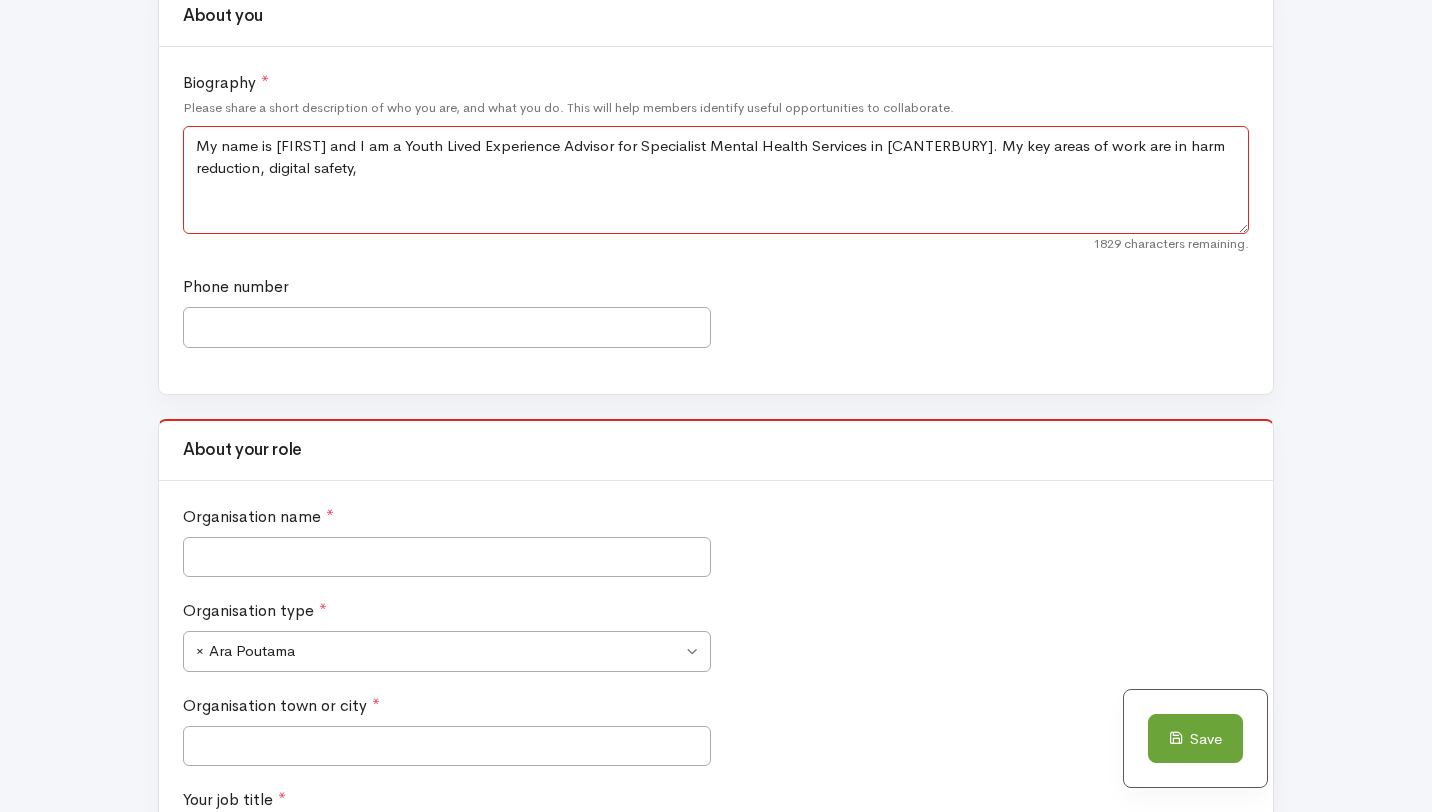 type on "My name is [FIRST] and I am a Youth Lived Experience Advisor for Specialist Mental Health Services in [CANTERBURY]. My key areas of work are in harm reduction, digital safety," 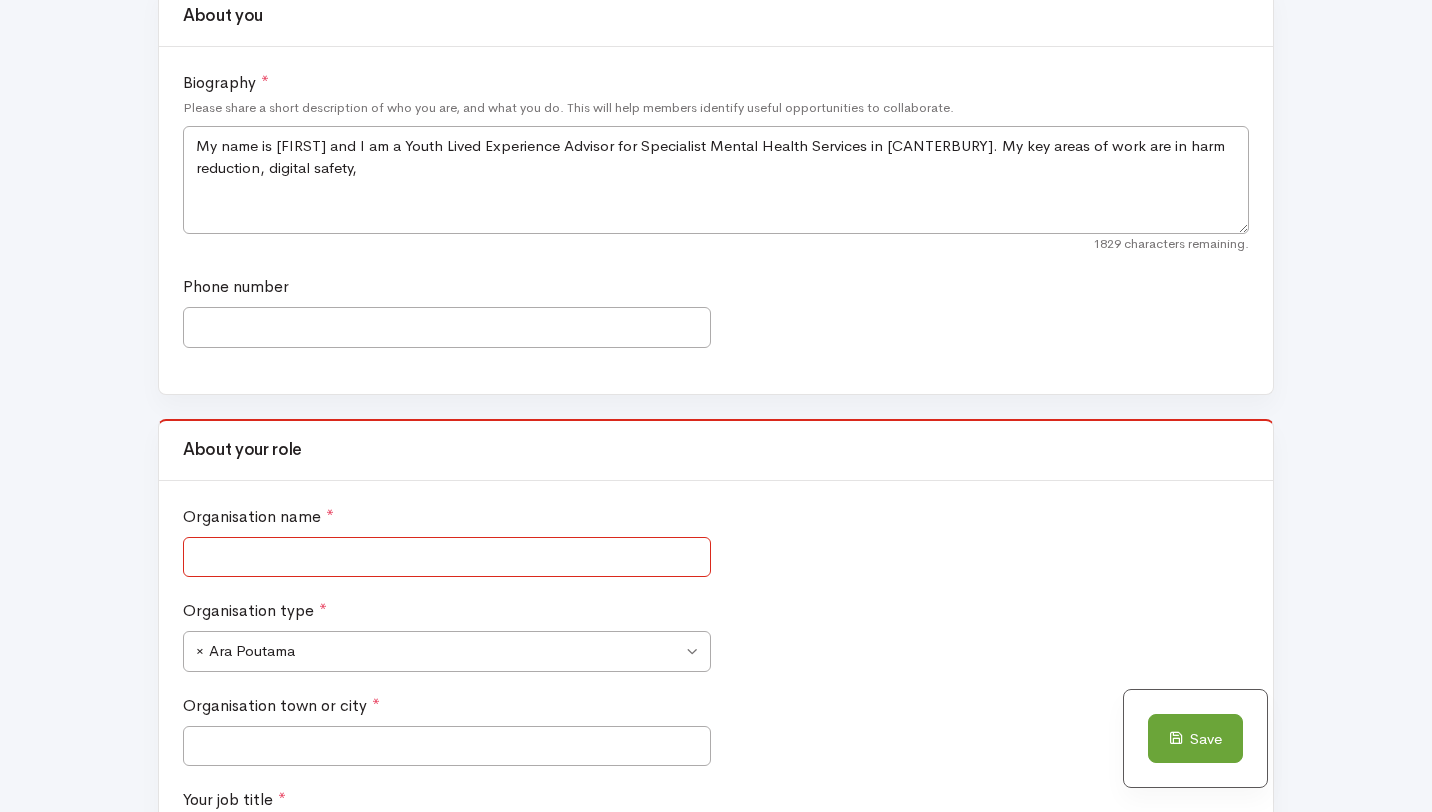 click on "Organisation name *" at bounding box center [447, 557] 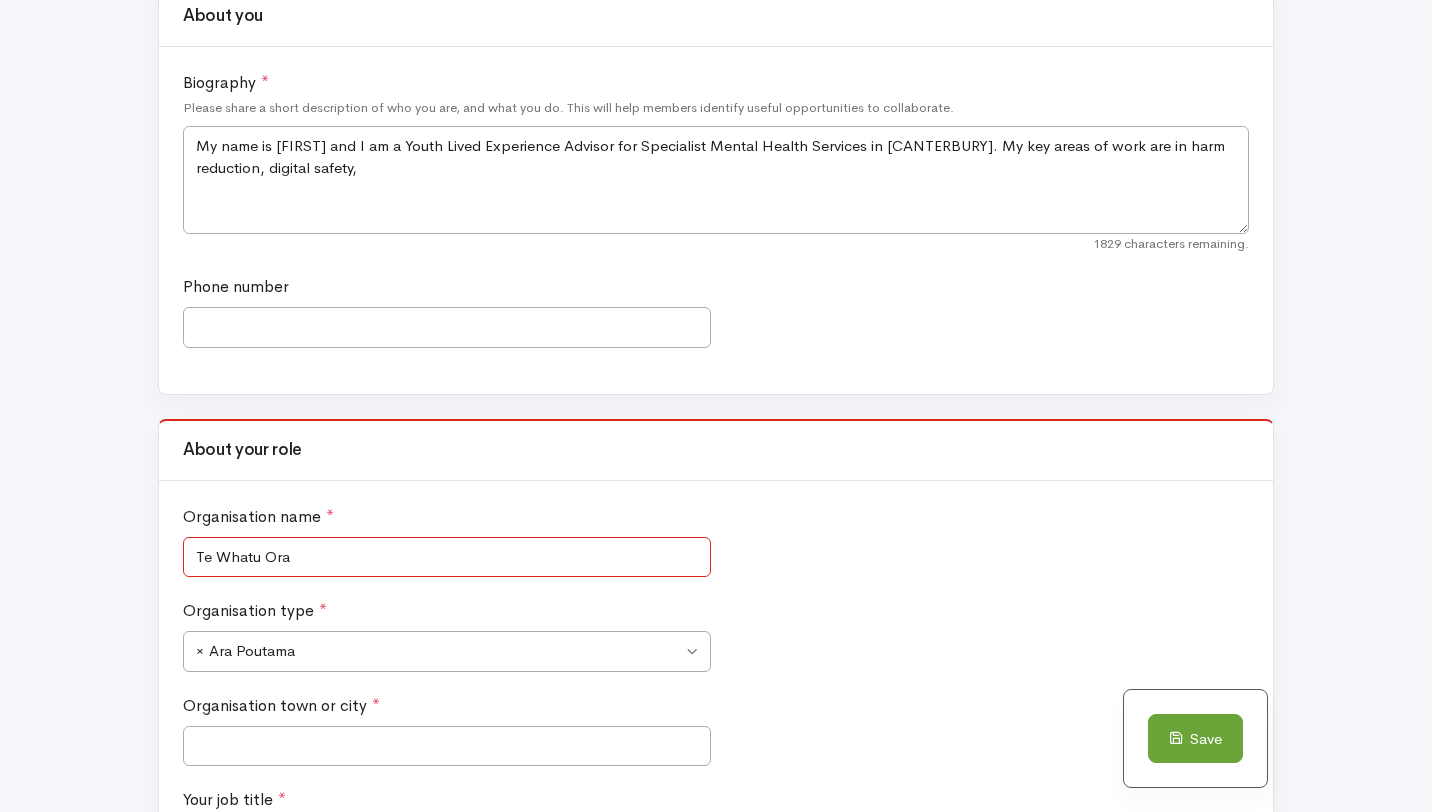 type on "Te Whatu Ora" 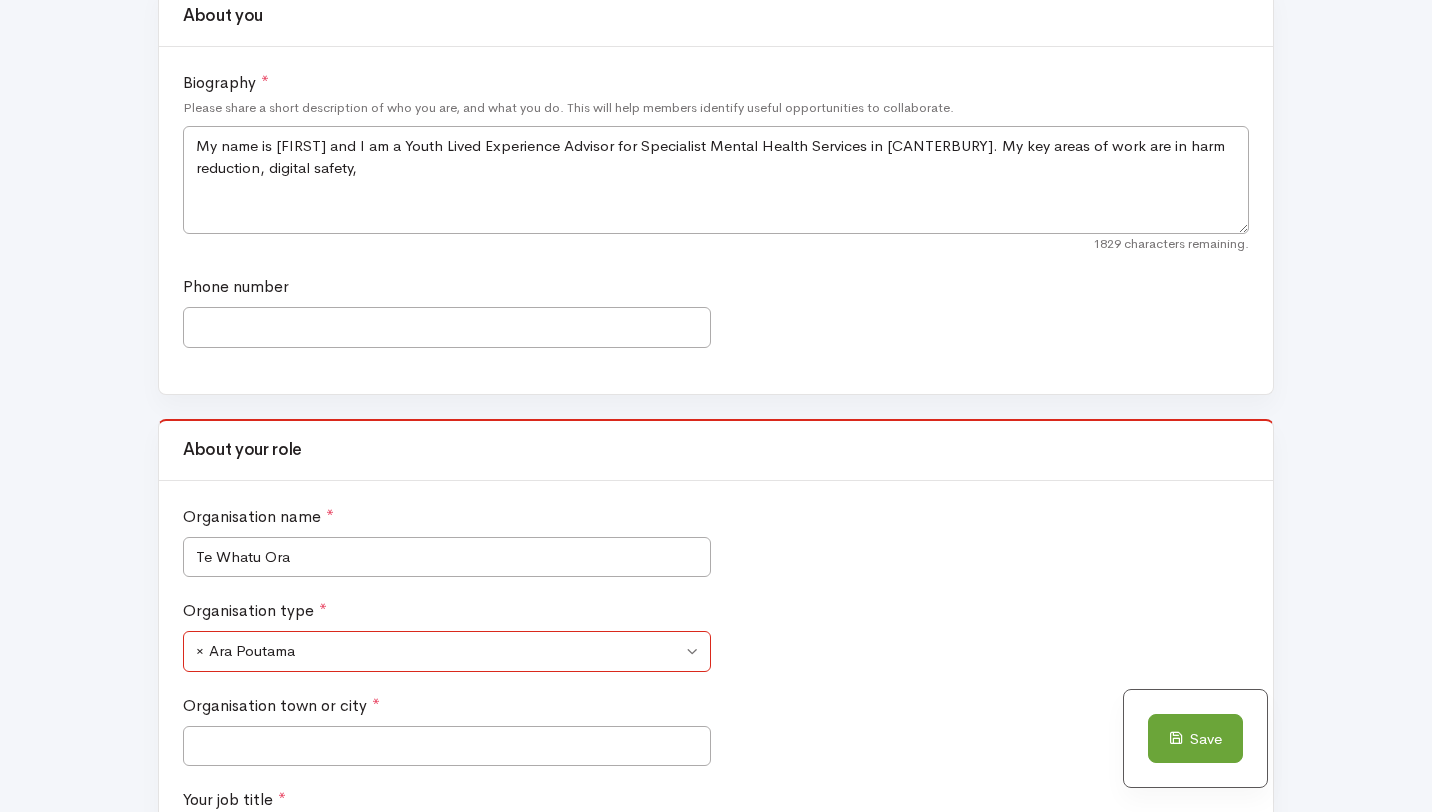 click on "× Ara Poutama" at bounding box center (439, 651) 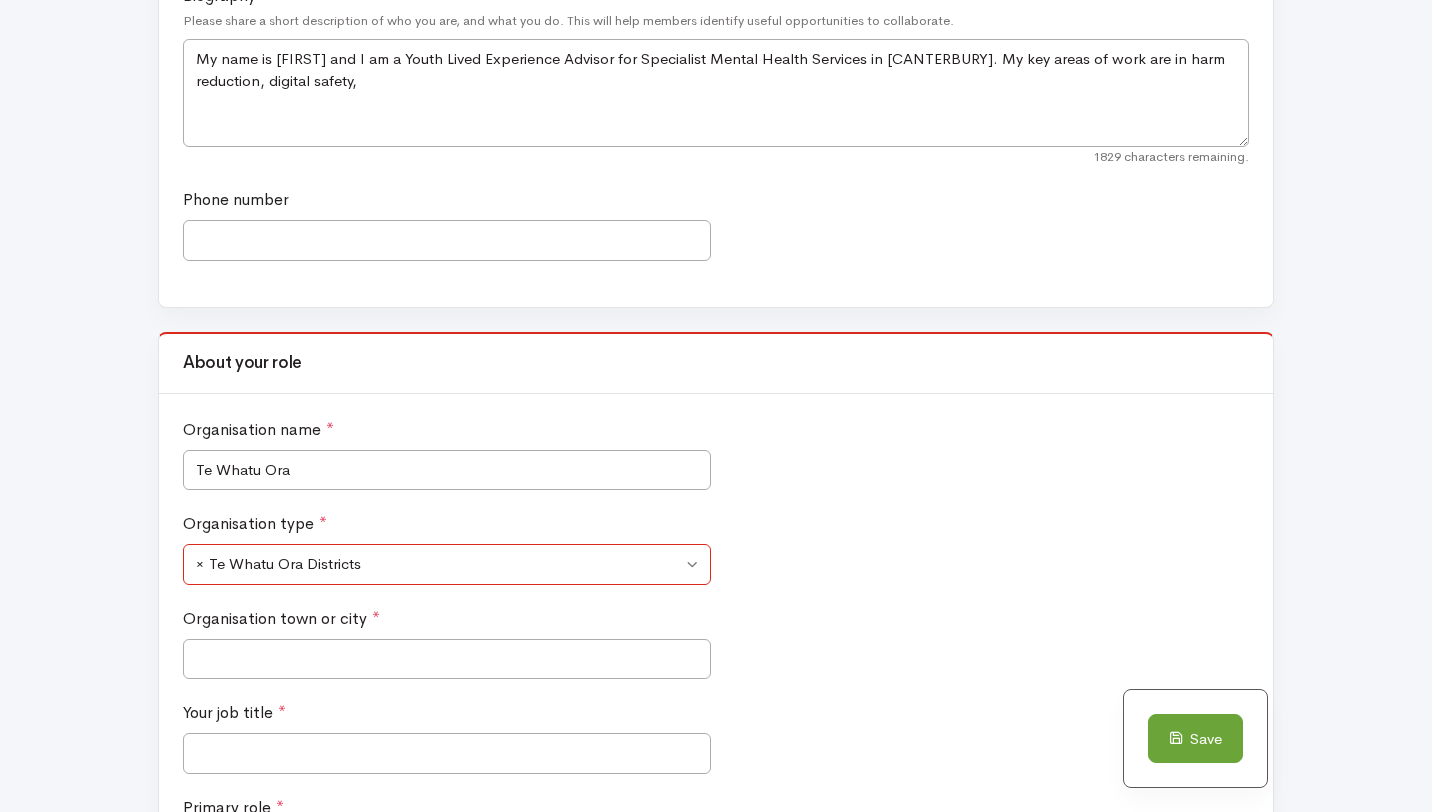 scroll, scrollTop: 574, scrollLeft: 0, axis: vertical 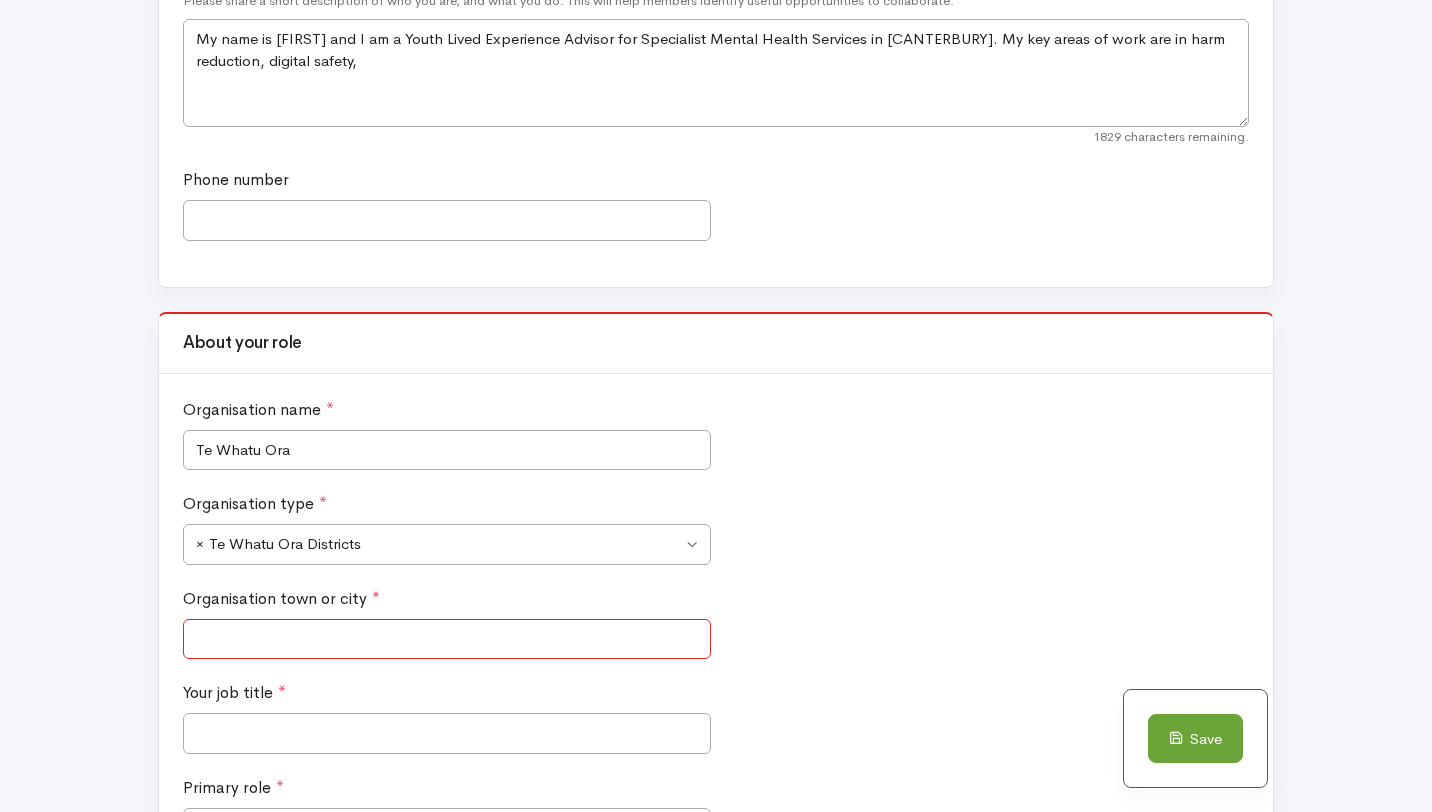click on "Organisation town or city *" at bounding box center [447, 639] 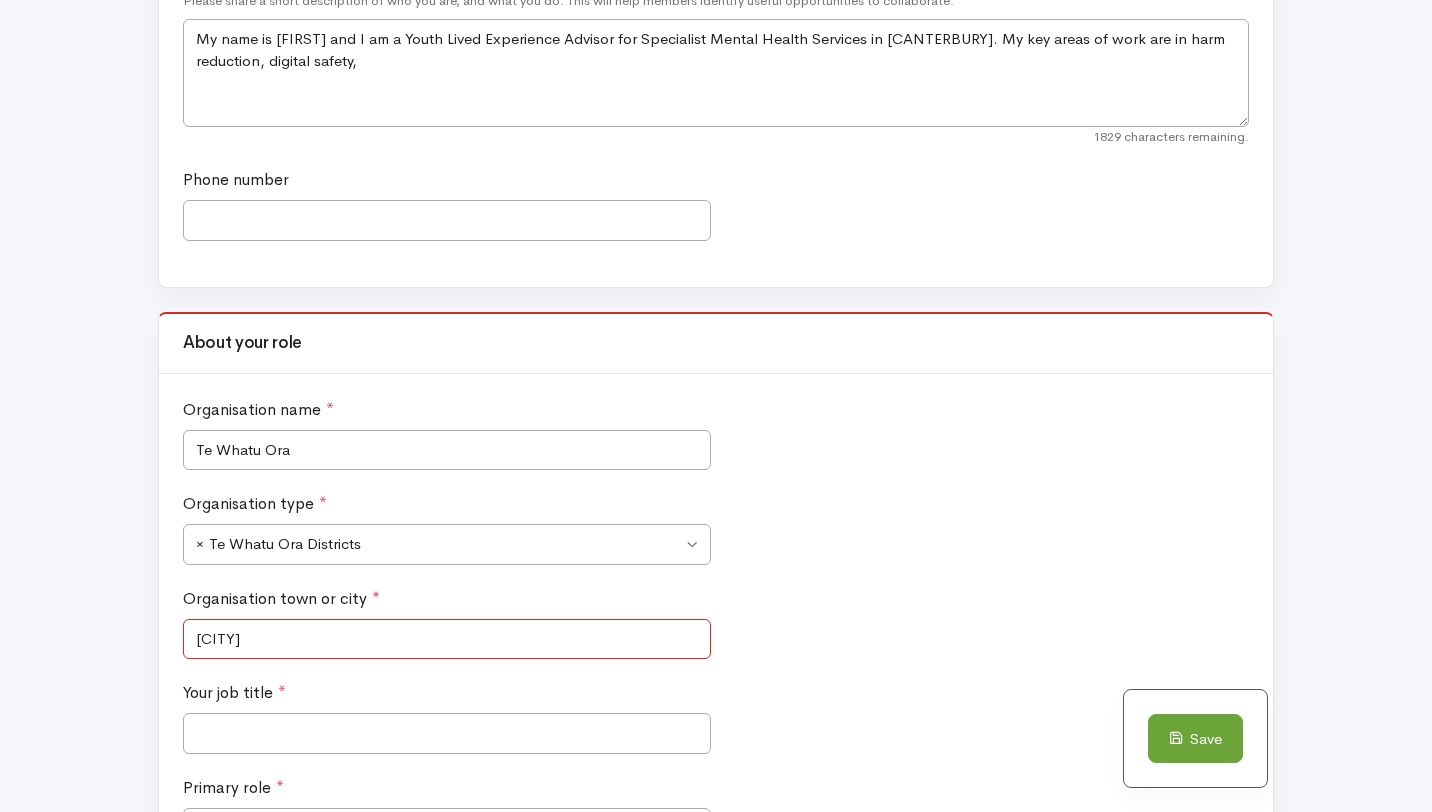 type on "[CITY]" 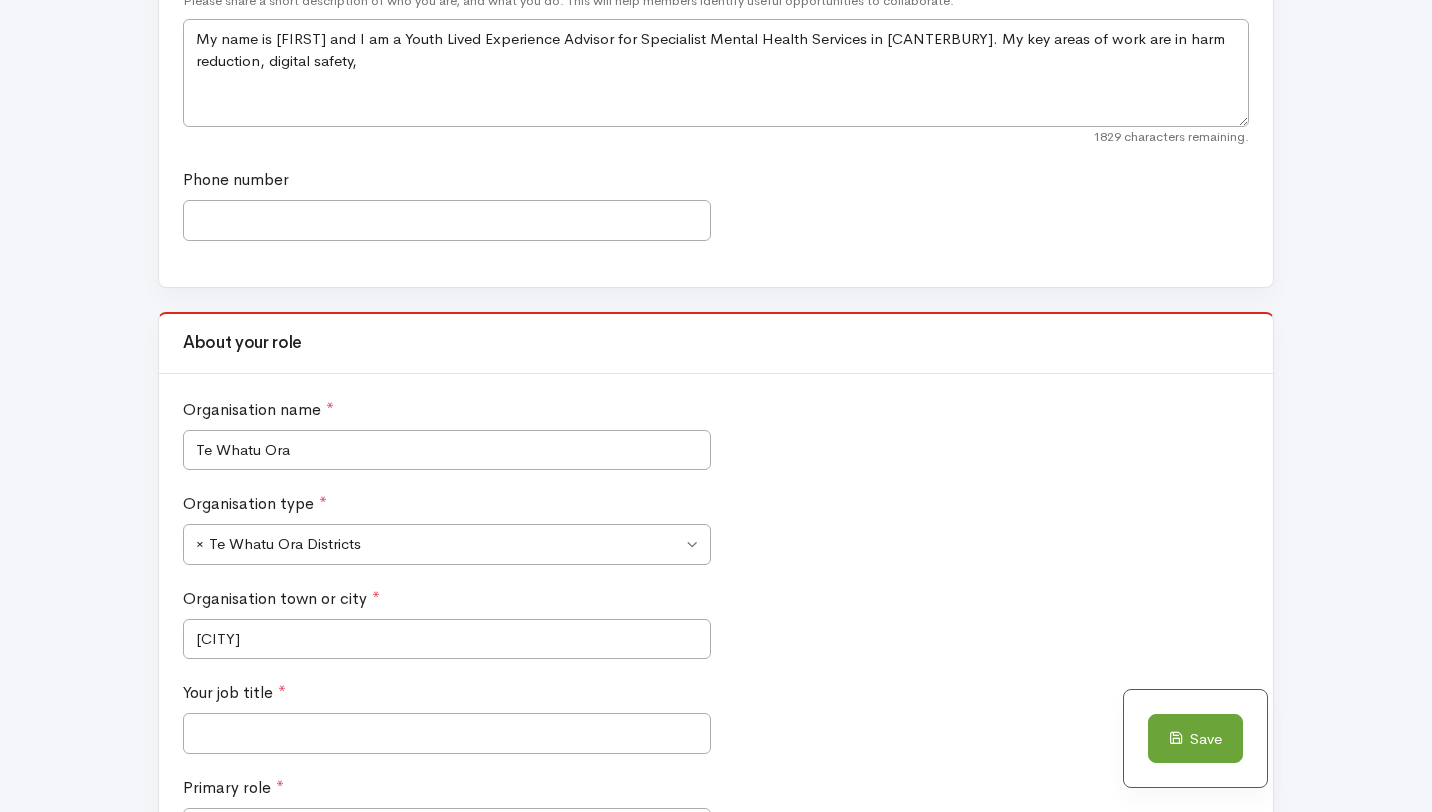 click on "Organisation type *
Ara Poutama
Education/ school
Ministry of Health
Te Aka Whai Ora
Te Whatu Ora Districts
Non Government Organisation
Other Government Agency
Primary Health Organisation
Private sector
Independent/ Other
Kaupapa Māori Service
Primary Care
Professional Association
IIMHL
NZ Police
Tertiary Education
Union Peer Led Service ×" at bounding box center (716, 539) 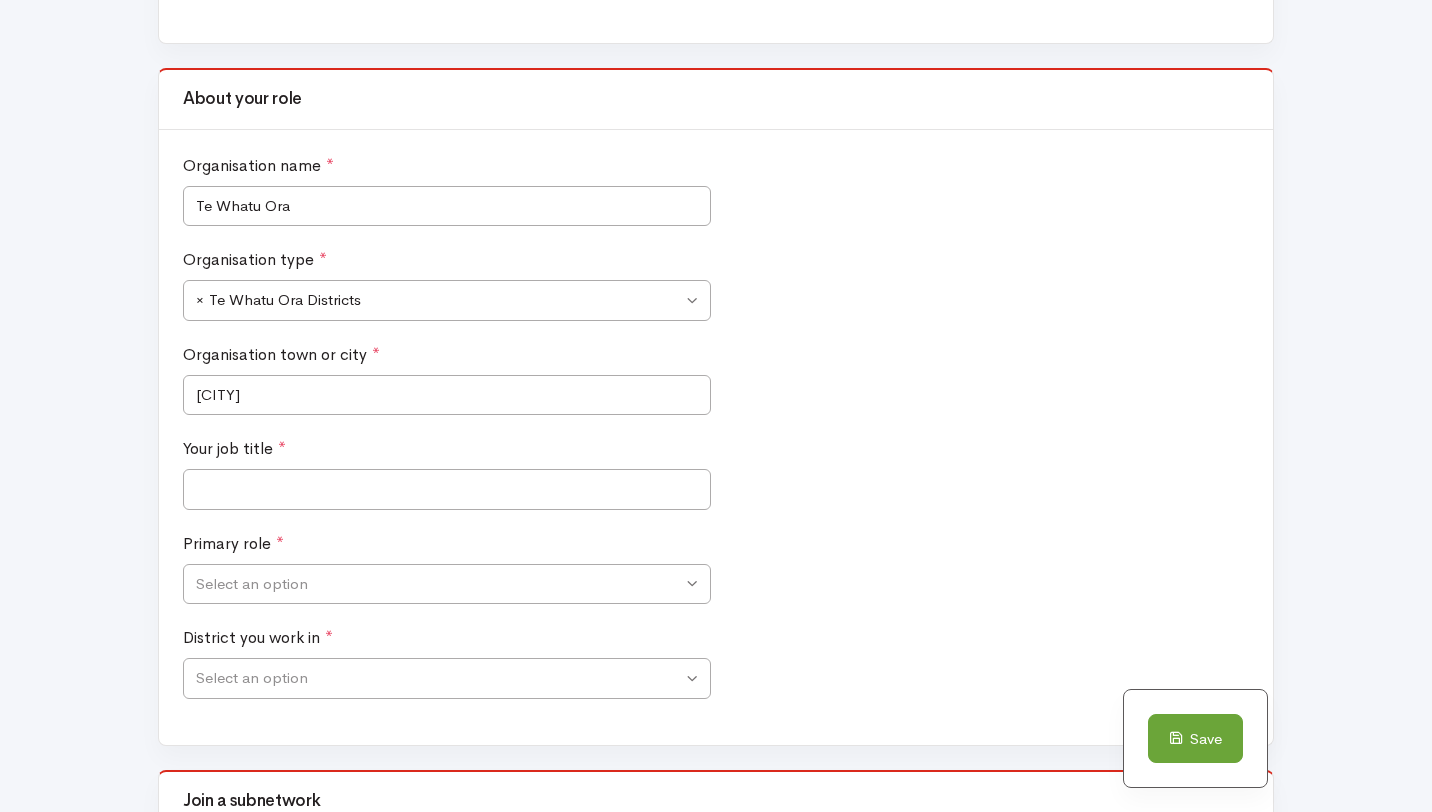 scroll, scrollTop: 834, scrollLeft: 0, axis: vertical 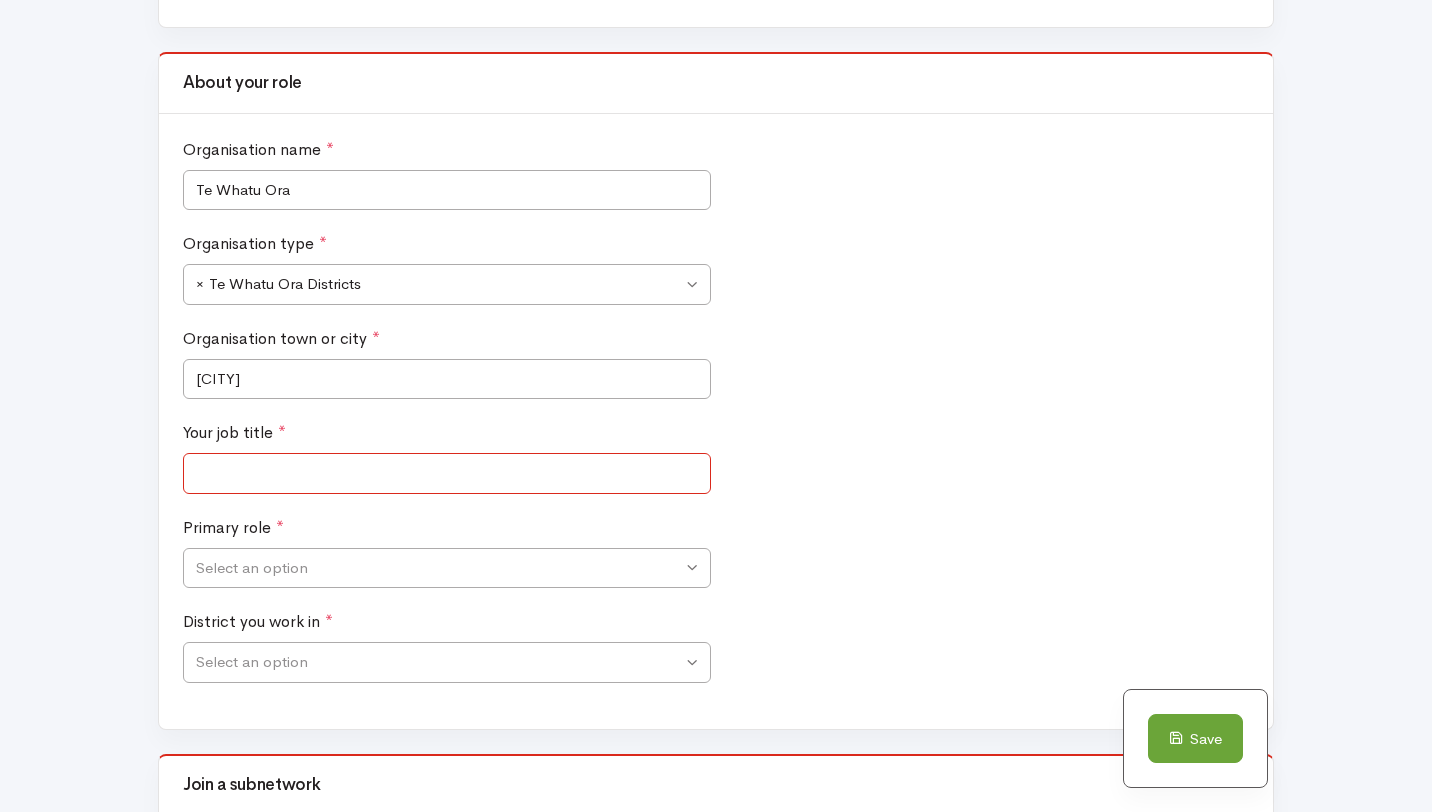 click on "Your job title *" at bounding box center [447, 473] 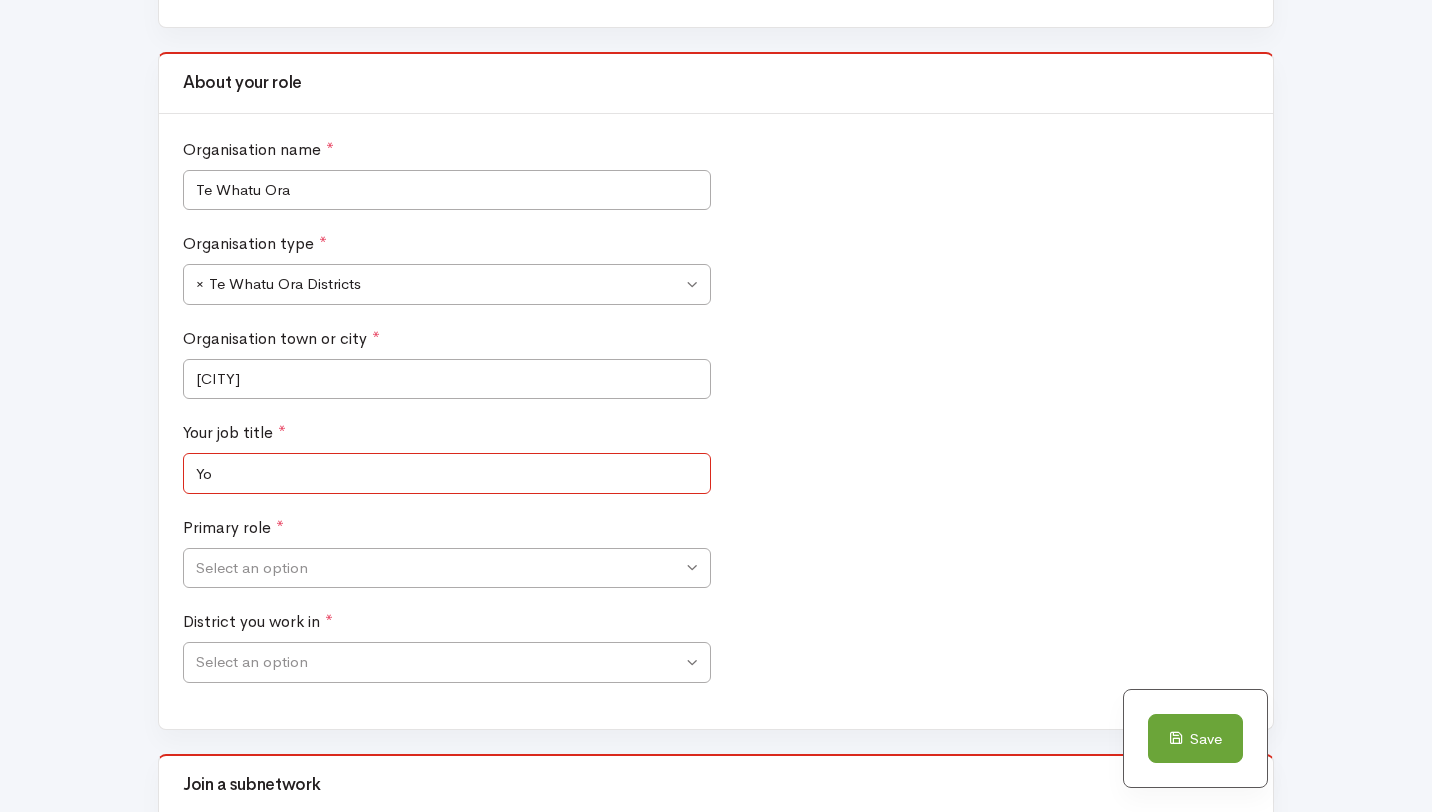 type on "Y" 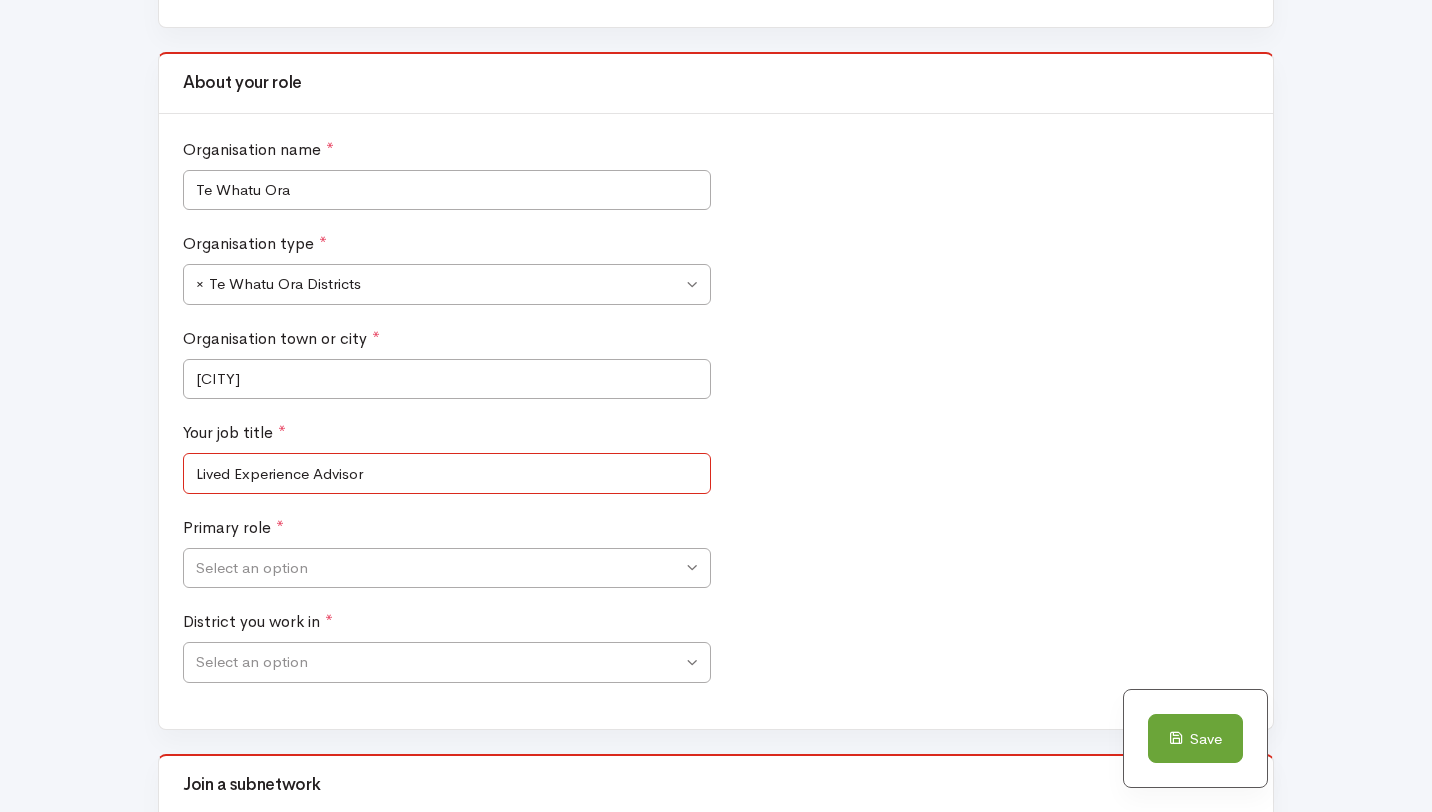 type on "Lived Experience Advisor" 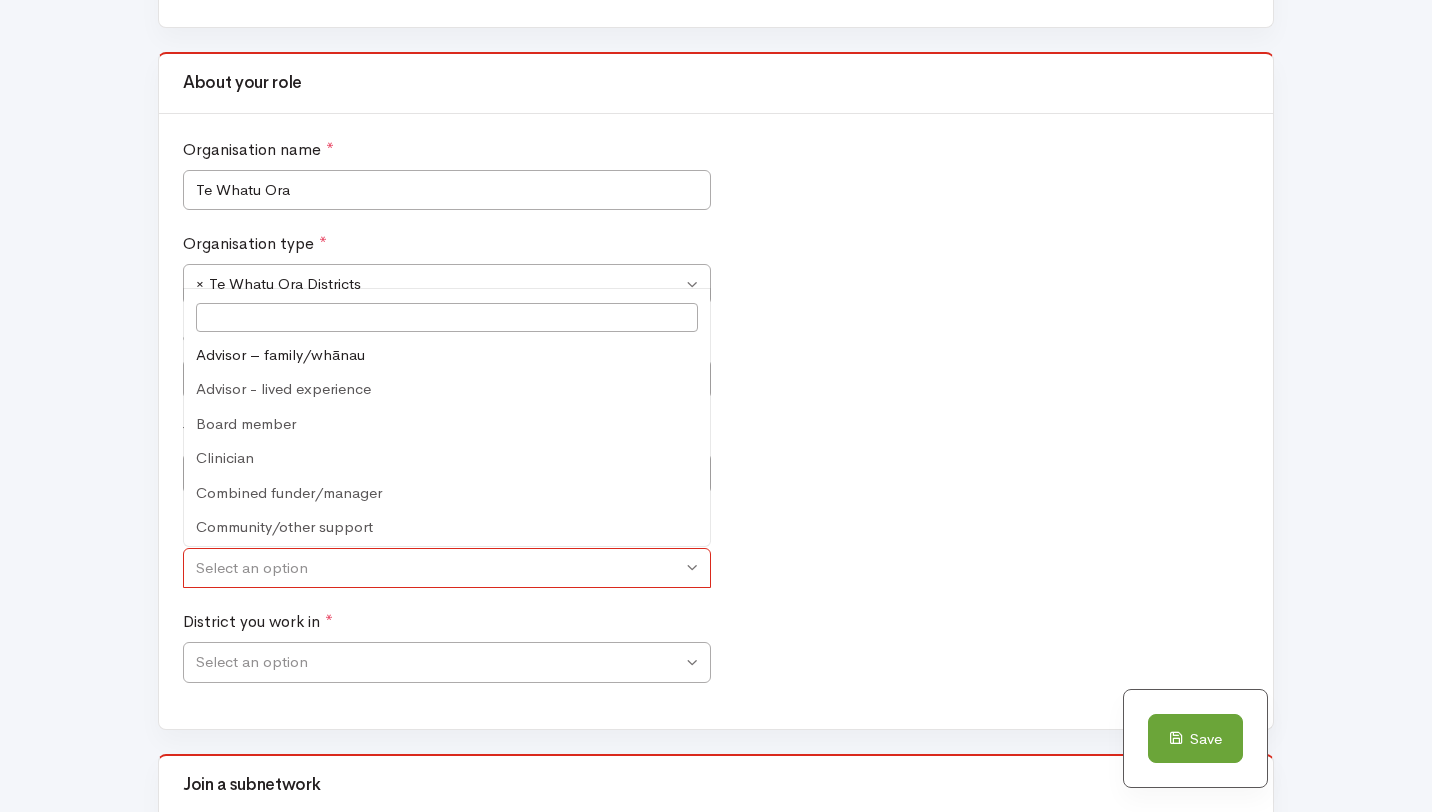 click on "Select an option" at bounding box center (439, 568) 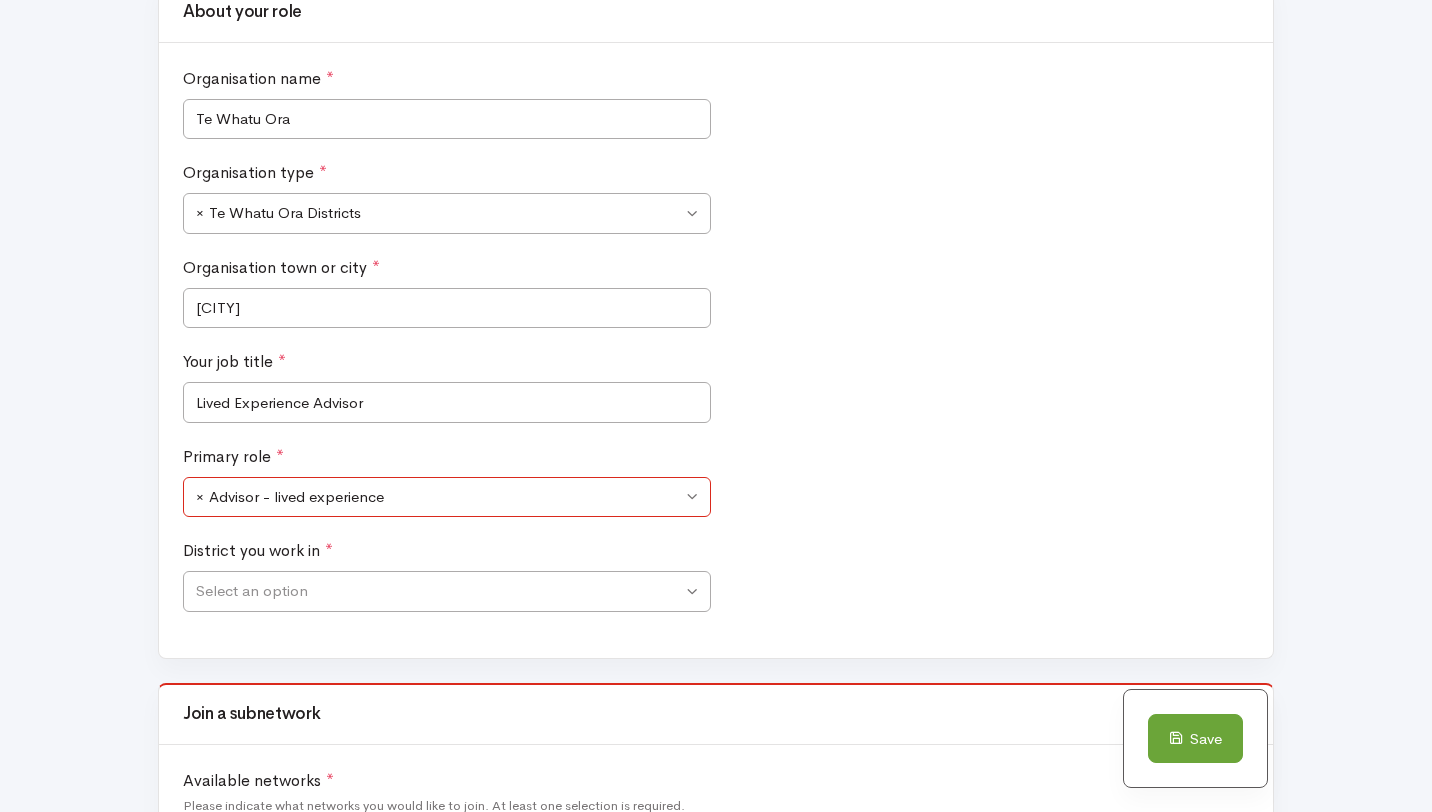 scroll, scrollTop: 911, scrollLeft: 0, axis: vertical 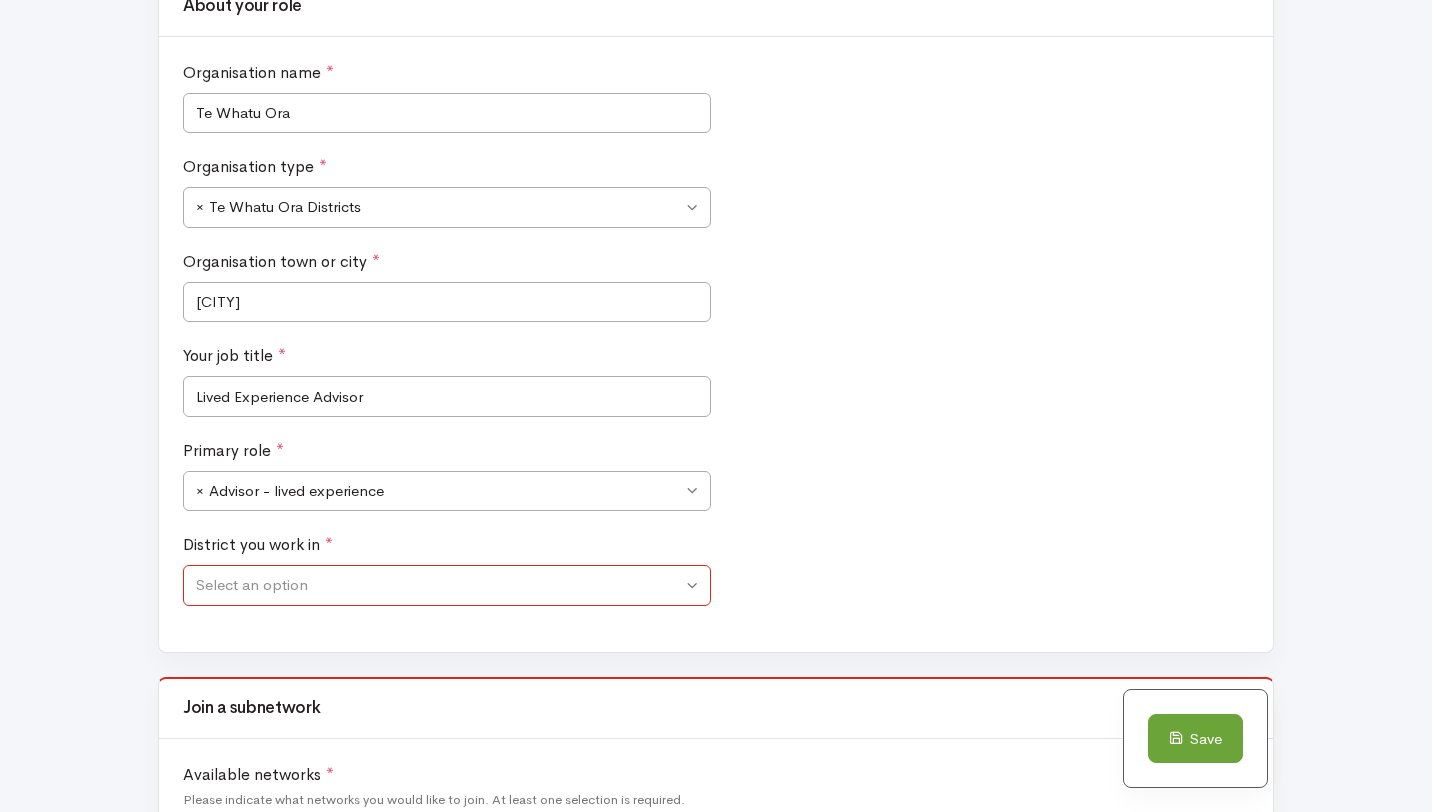 click on "Select an option" at bounding box center [439, 585] 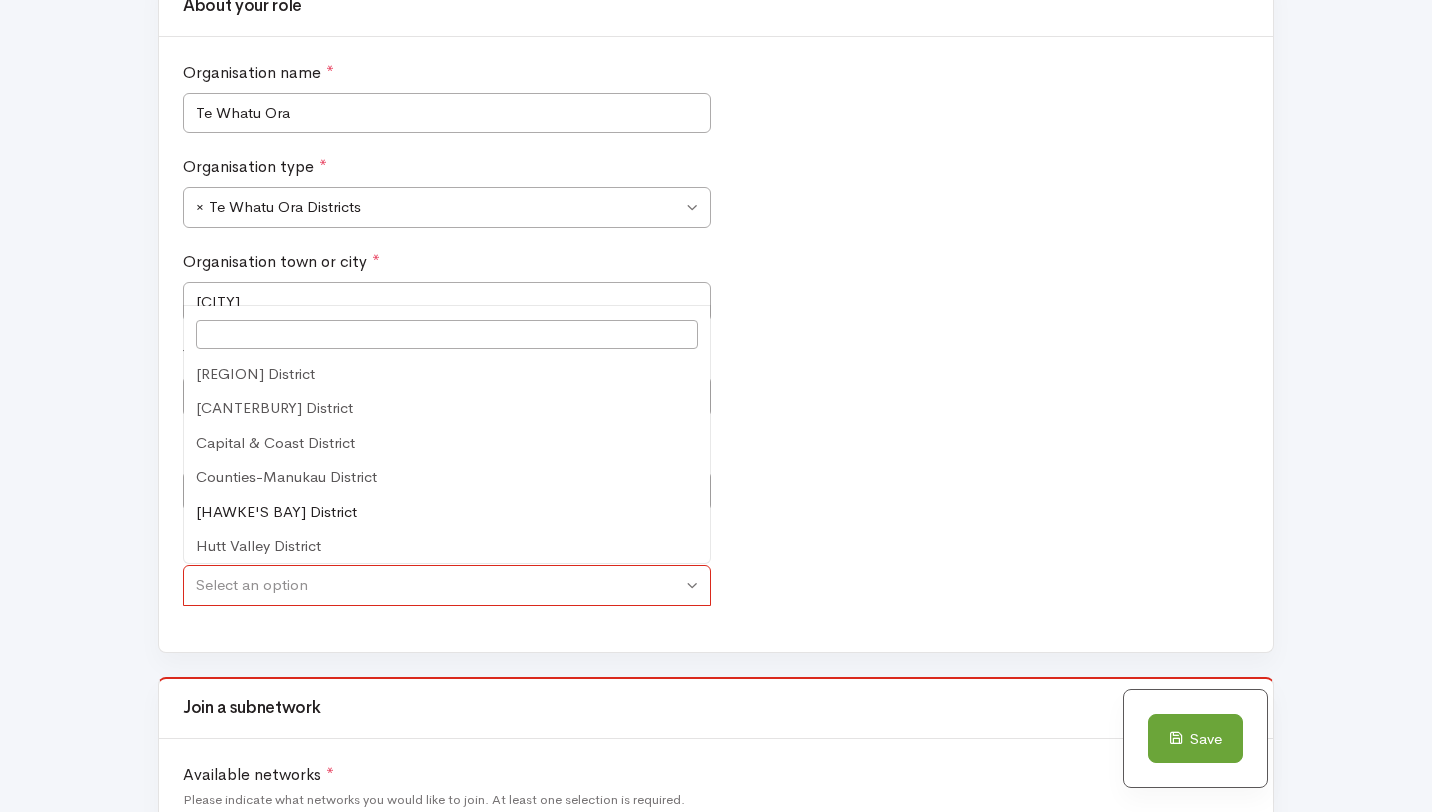 scroll, scrollTop: 35, scrollLeft: 0, axis: vertical 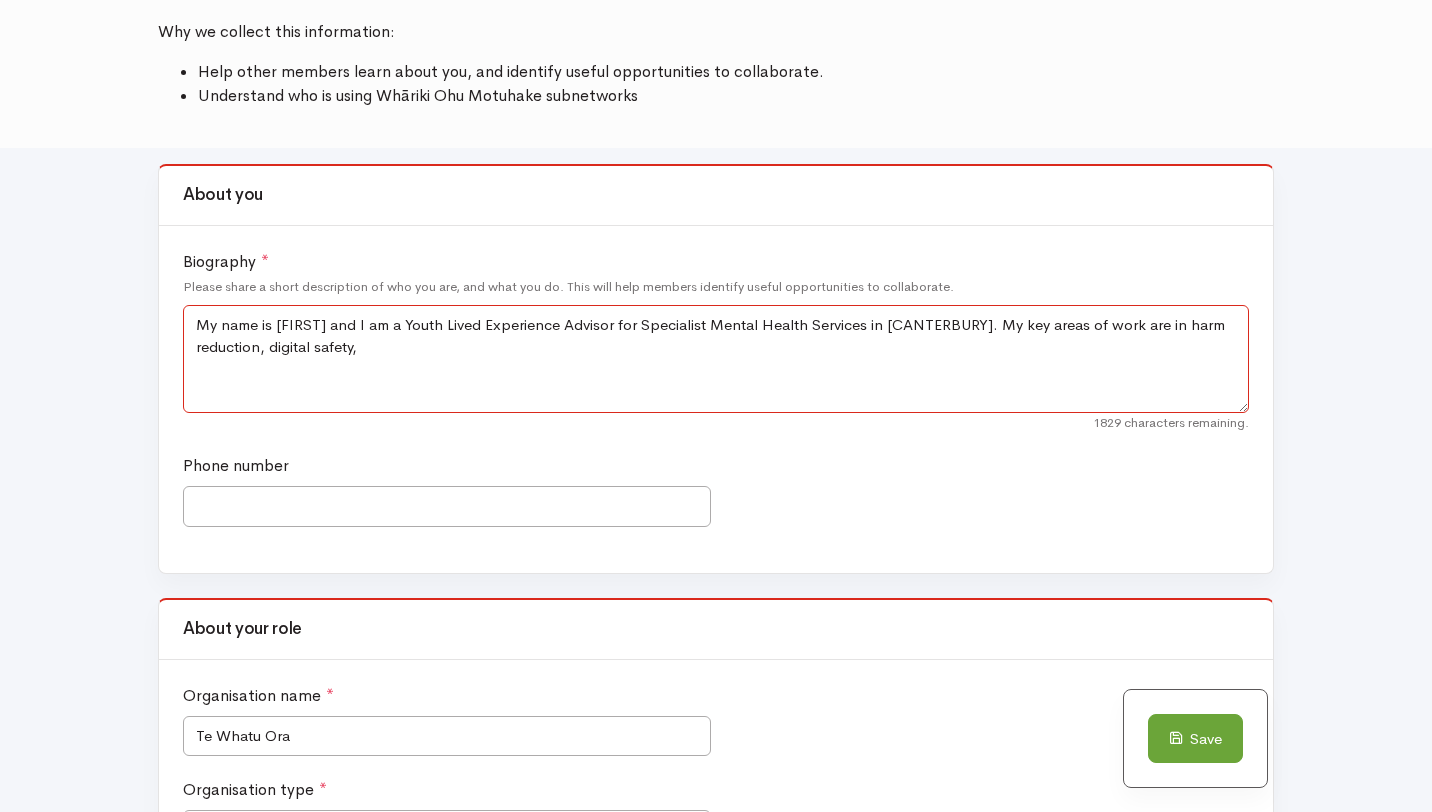 click on "My name is [FIRST] and I am a Youth Lived Experience Advisor for Specialist Mental Health Services in [CANTERBURY]. My key areas of work are in harm reduction, digital safety," at bounding box center [716, 359] 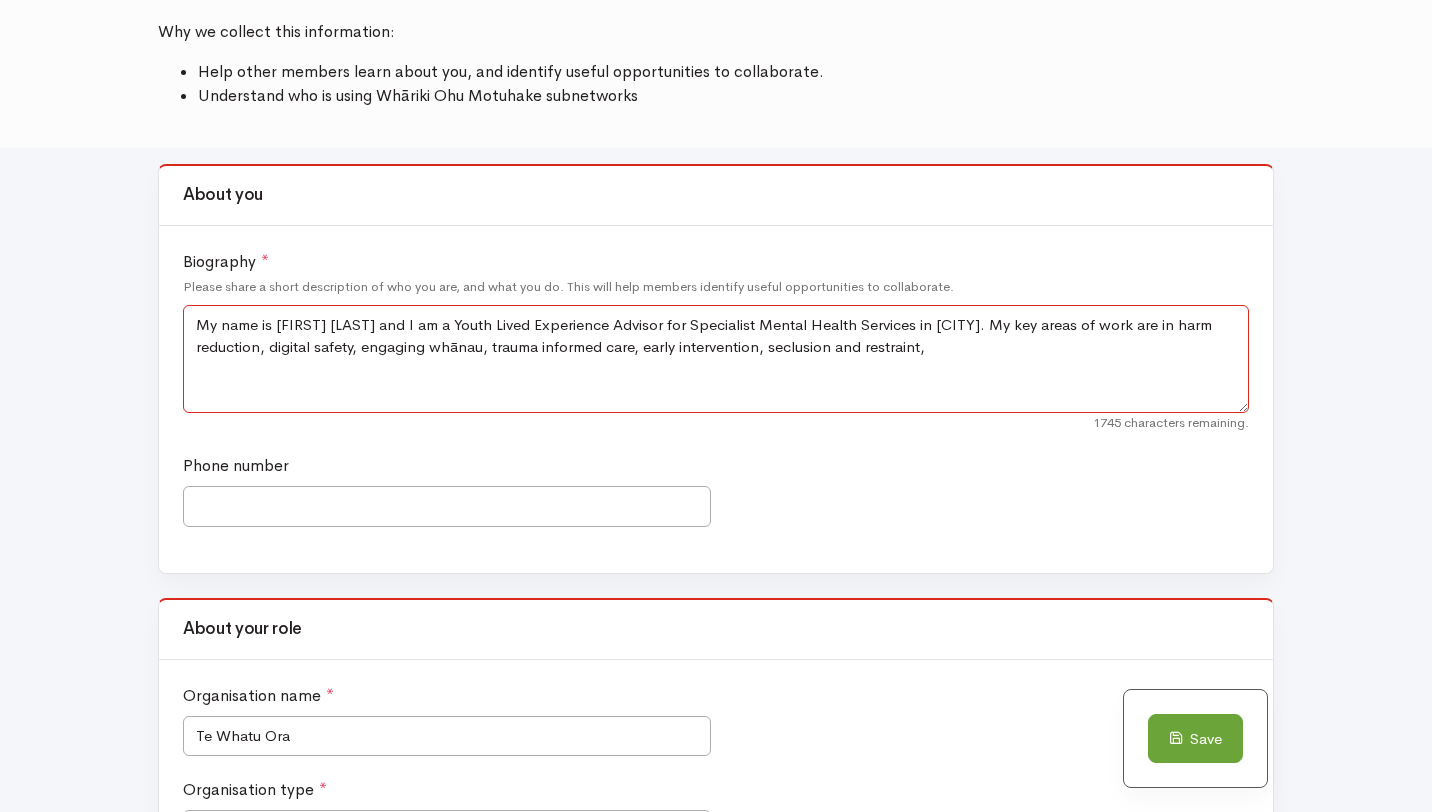 click on "My name is [FIRST] [LAST] and I am a Youth Lived Experience Advisor for Specialist Mental Health Services in [CITY]. My key areas of work are in harm reduction, digital safety, engaging whānau, trauma informed care, early intervention, seclusion and restraint," at bounding box center [716, 359] 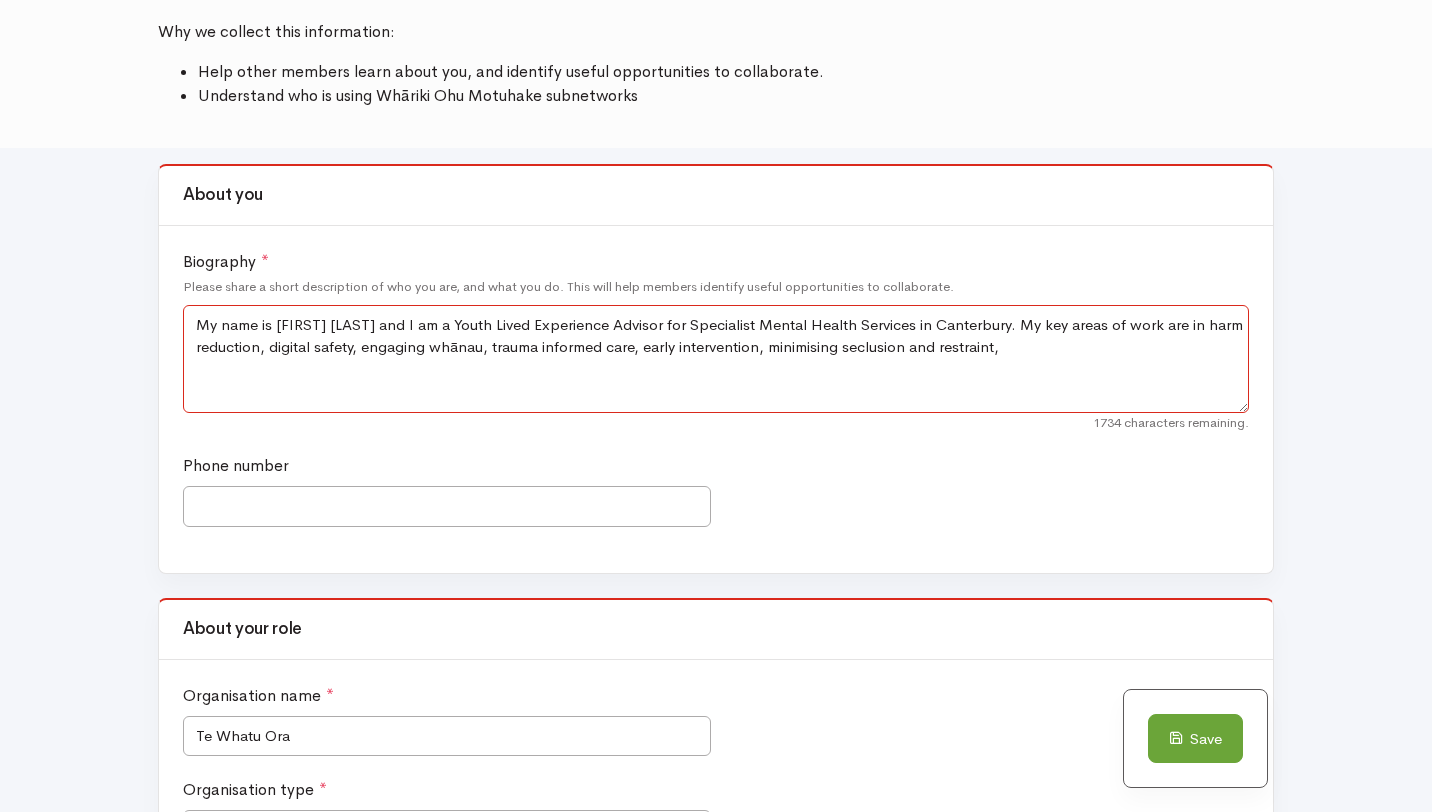 click on "My name is [FIRST] [LAST] and I am a Youth Lived Experience Advisor for Specialist Mental Health Services in Canterbury. My key areas of work are in harm reduction, digital safety, engaging whānau, trauma informed care, early intervention, minimising seclusion and restraint," at bounding box center (716, 359) 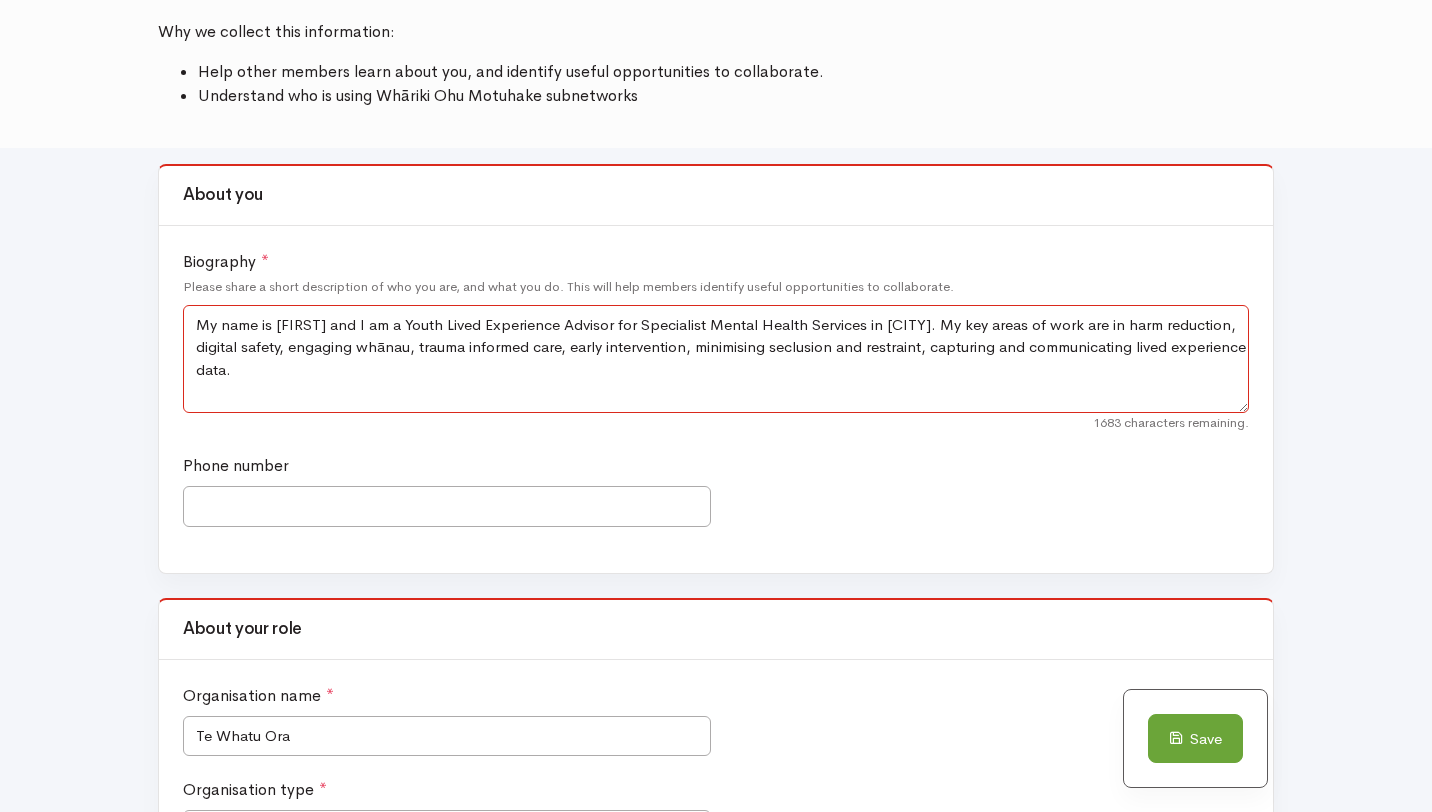 click on "My name is [FIRST] and I am a Youth Lived Experience Advisor for Specialist Mental Health Services in [CITY]. My key areas of work are in harm reduction, digital safety, engaging whānau, trauma informed care, early intervention, minimising seclusion and restraint, capturing and communicating lived experience data." at bounding box center [716, 359] 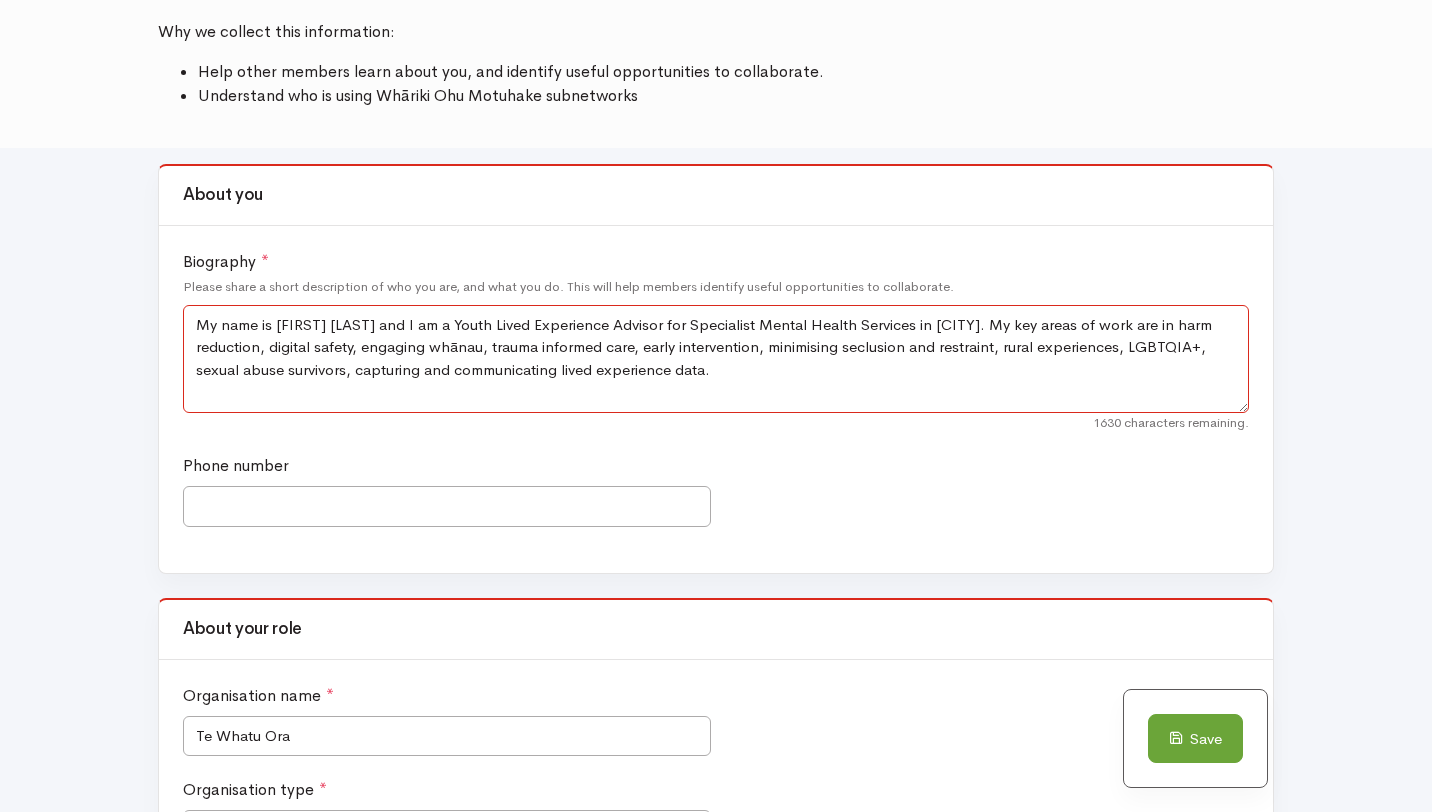 click on "My name is [FIRST] [LAST] and I am a Youth Lived Experience Advisor for Specialist Mental Health Services in [CITY]. My key areas of work are in harm reduction, digital safety, engaging whānau, trauma informed care, early intervention, minimising seclusion and restraint, rural experiences, LGBTQIA+, sexual abuse survivors, capturing and communicating lived experience data." at bounding box center (716, 359) 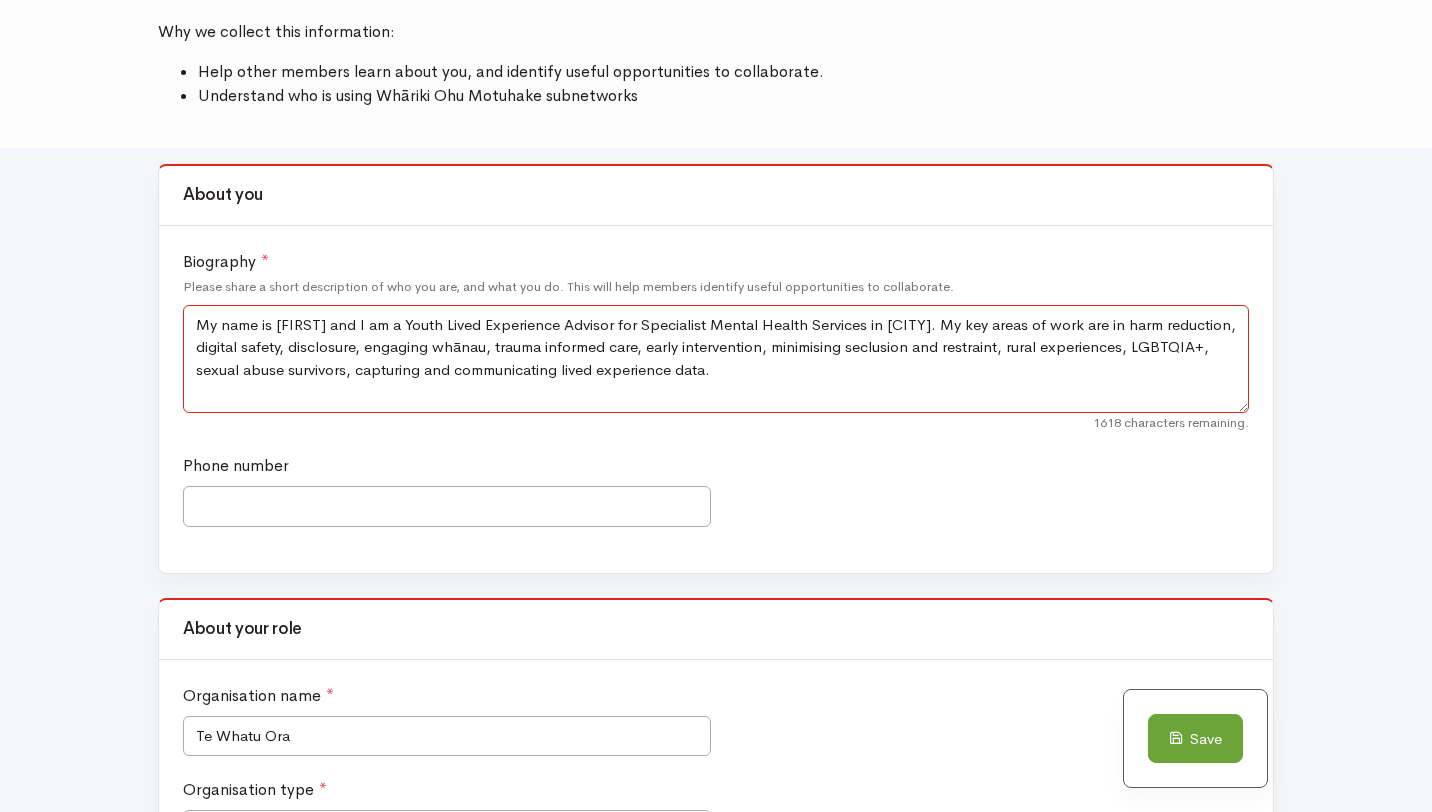 click on "My name is [FIRST] and I am a Youth Lived Experience Advisor for Specialist Mental Health Services in [CITY]. My key areas of work are in harm reduction, digital safety, disclosure, engaging whānau, trauma informed care, early intervention, minimising seclusion and restraint, rural experiences, LGBTQIA+, sexual abuse survivors, capturing and communicating lived experience data." at bounding box center [716, 359] 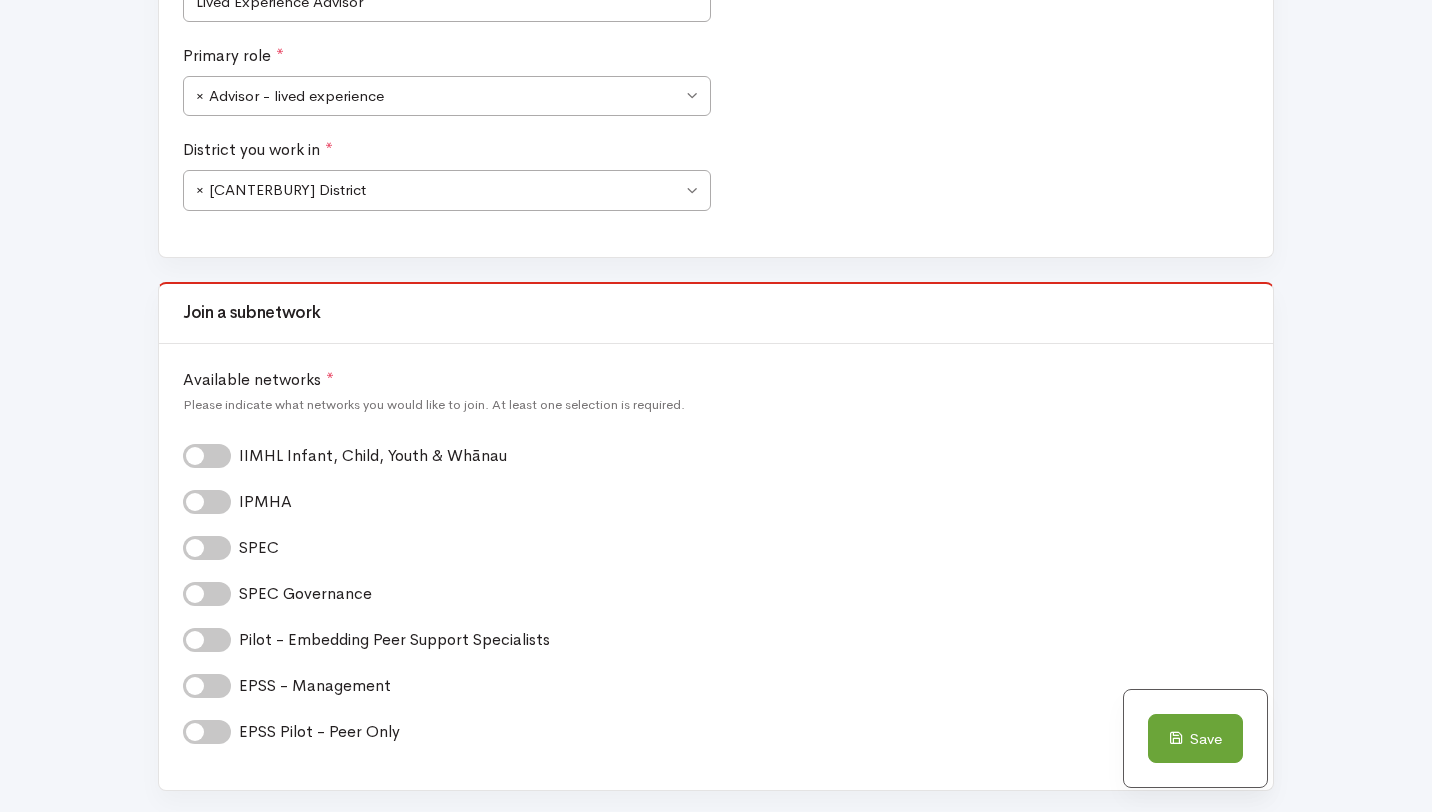scroll, scrollTop: 1332, scrollLeft: 0, axis: vertical 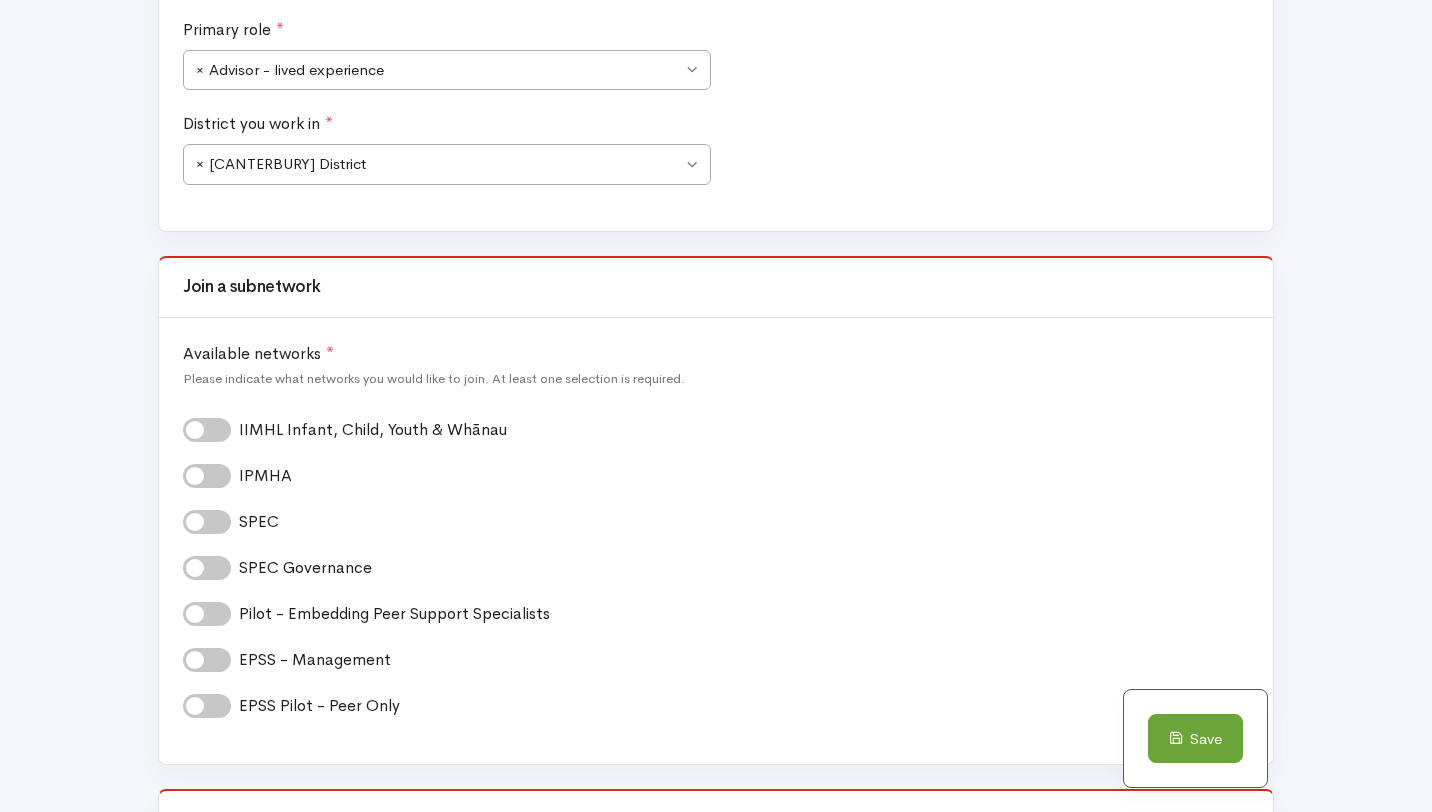 type on "My name is [FIRST] [LAST] and I am a Youth Lived Experience Advisor for Specialist Mental Health Services in [CITY]. My key areas of work are in harm reduction, digital safety, disclosure, engaging whānau, trauma informed care, early intervention, minimising seclusion and restraint, rural experiences, LGBTQIA+, sexual abuse survivors, narrative therapy, capturing and communicating lived experience data." 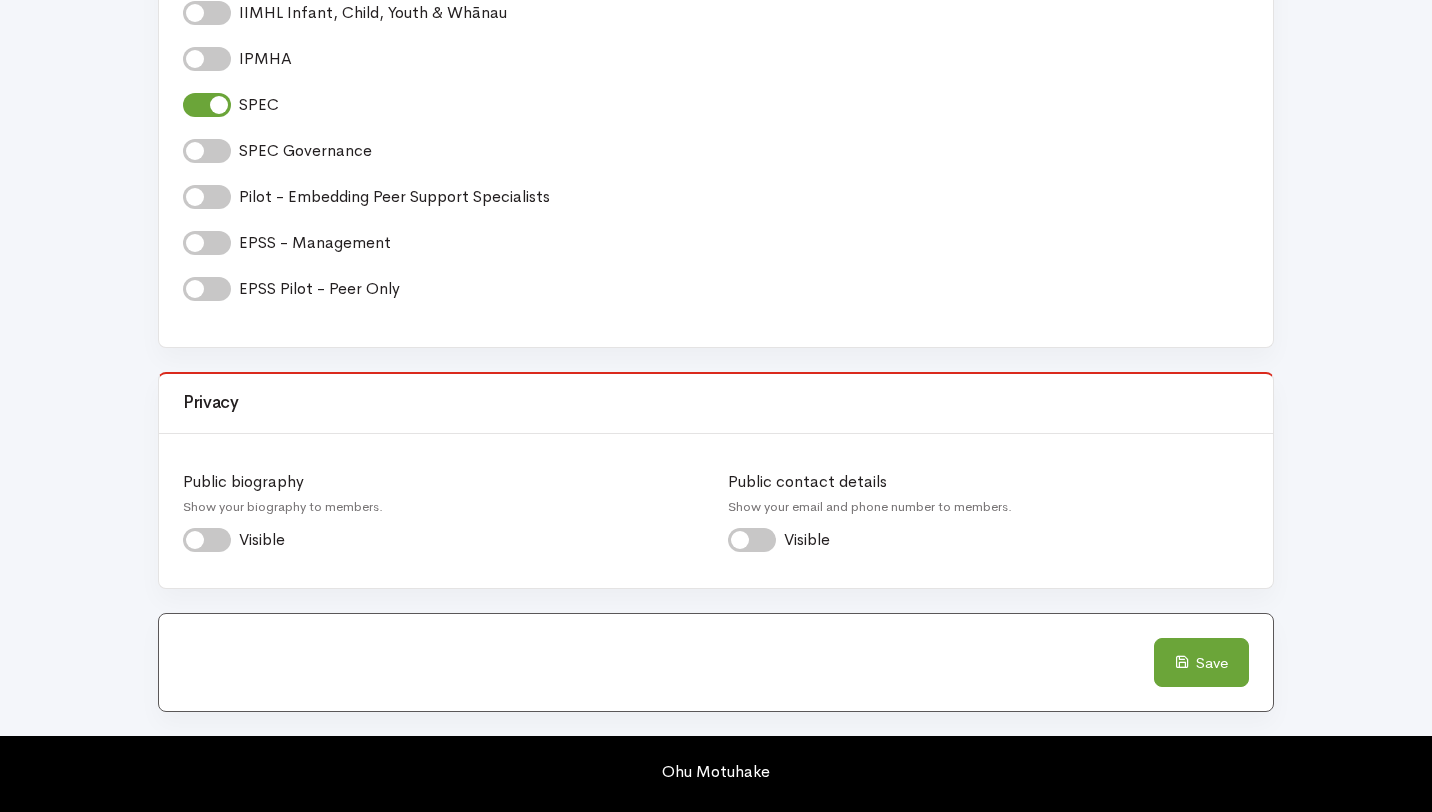 scroll, scrollTop: 1753, scrollLeft: 0, axis: vertical 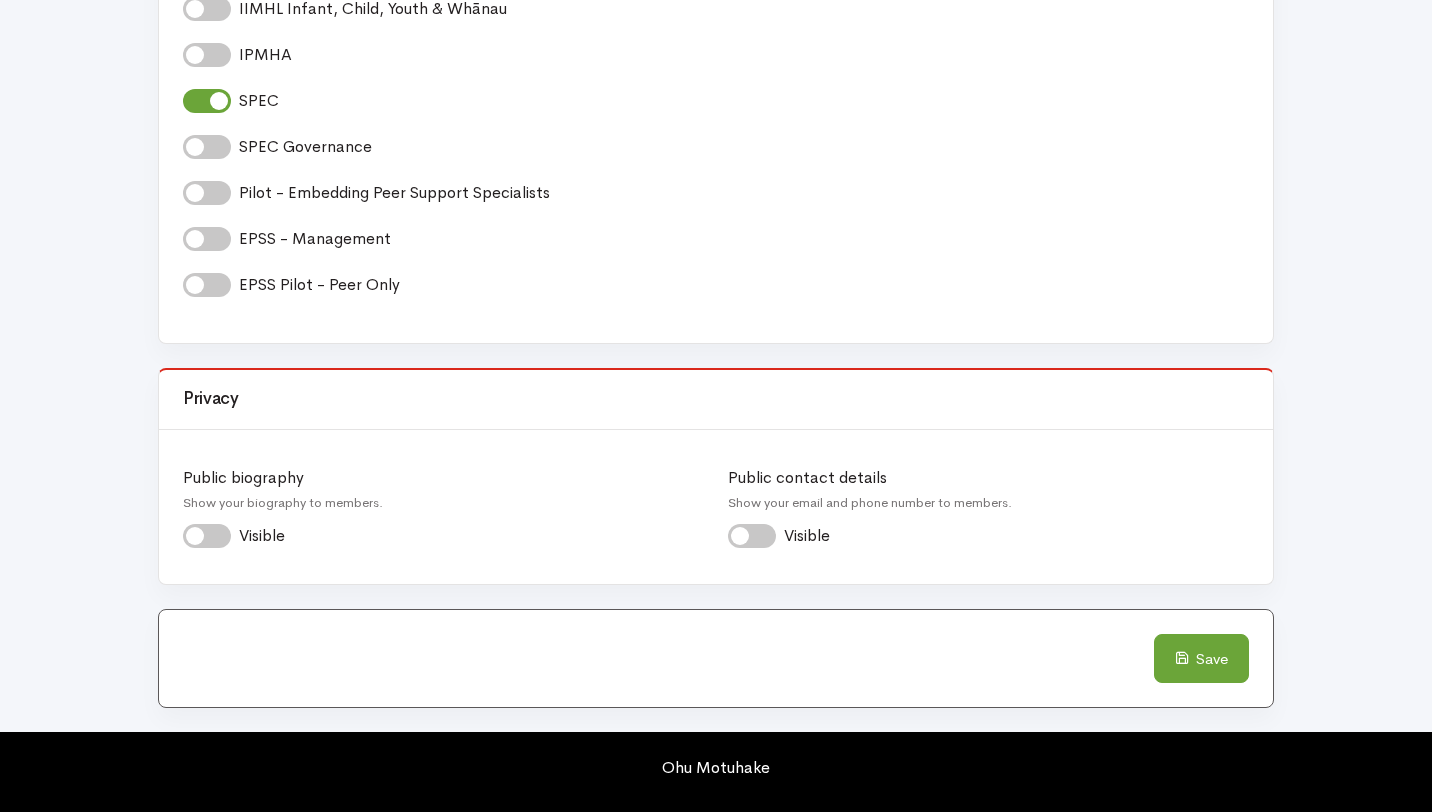 click on "Visible *" at bounding box center [268, 536] 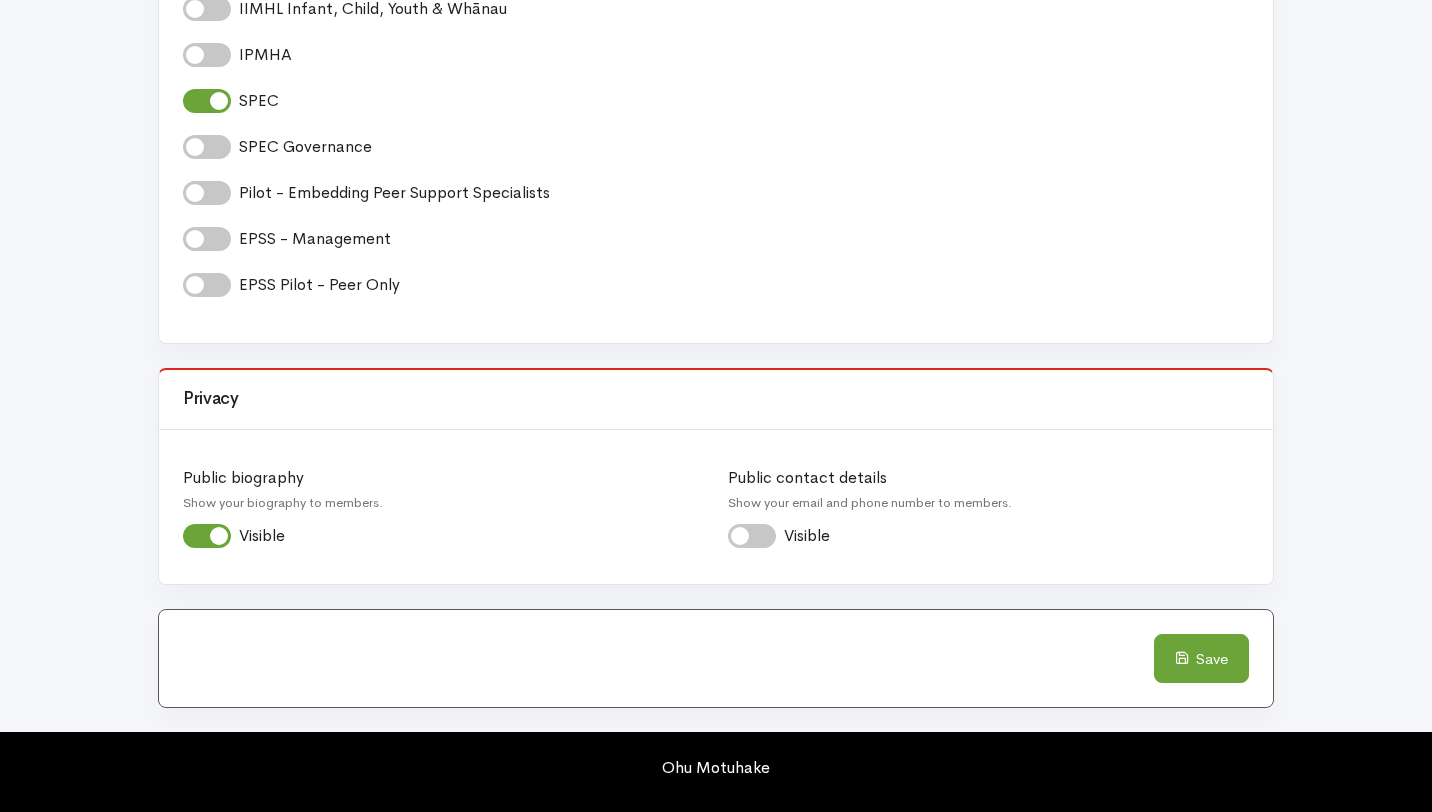 click on "Visible *" at bounding box center (813, 536) 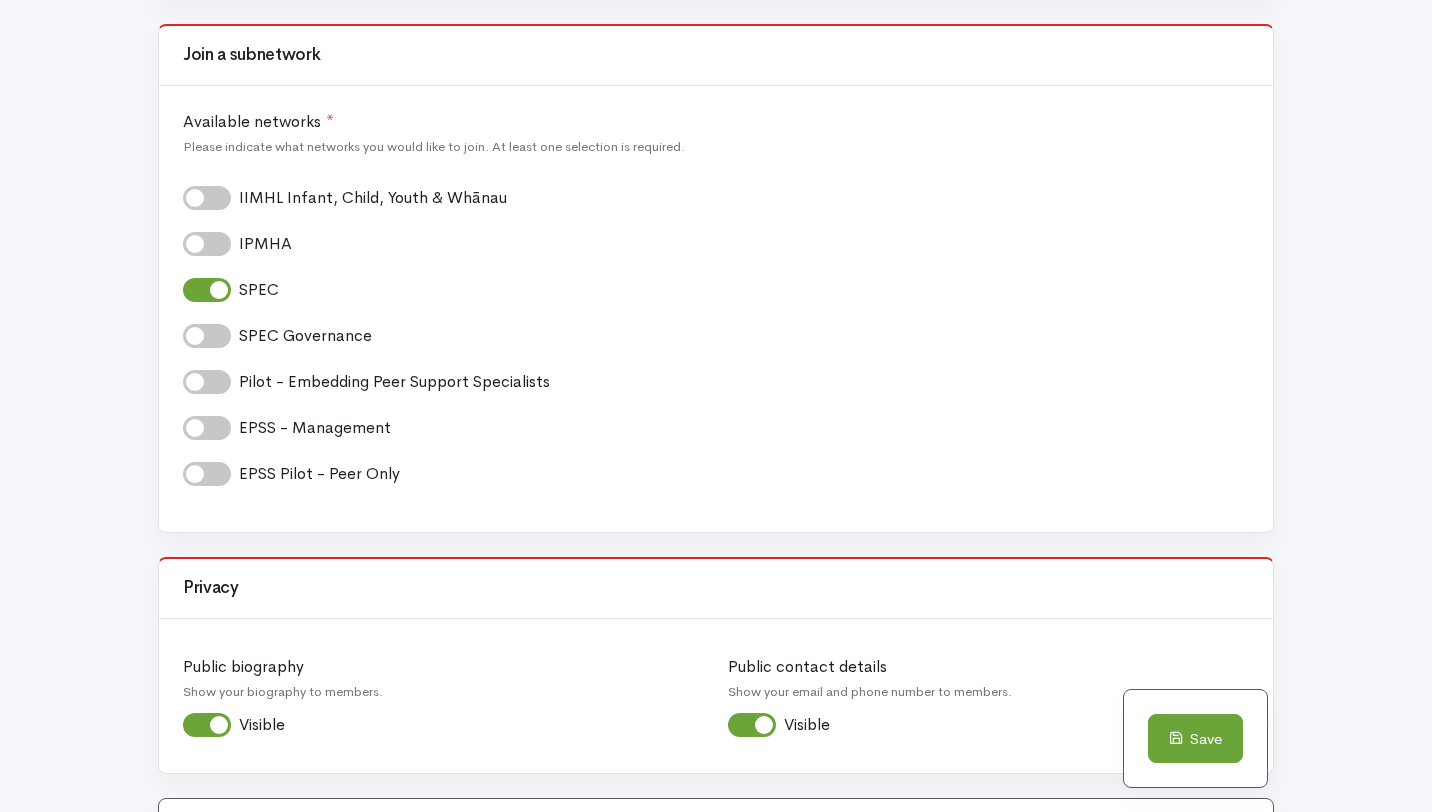 scroll, scrollTop: 1841, scrollLeft: 0, axis: vertical 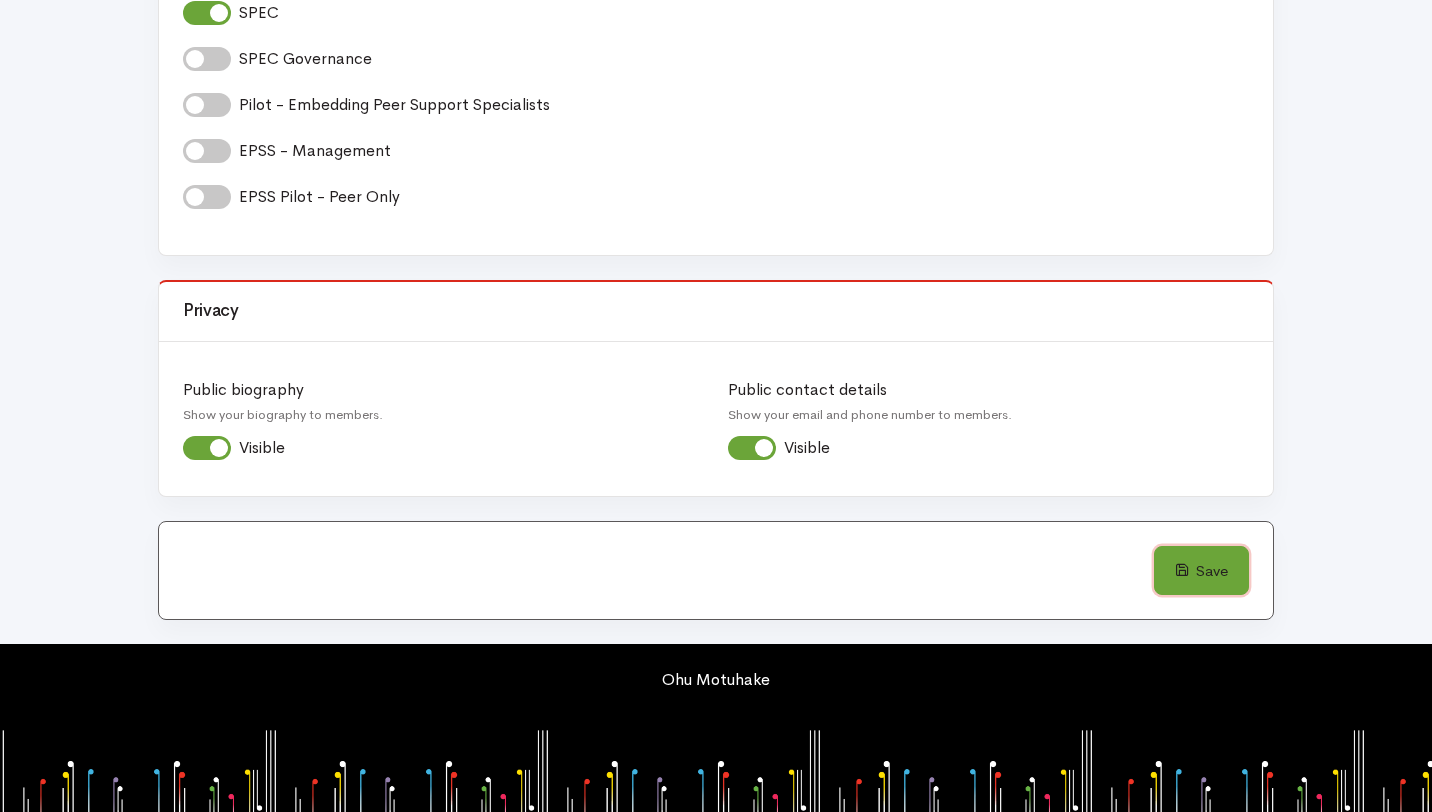 click on "Save" at bounding box center [1201, 571] 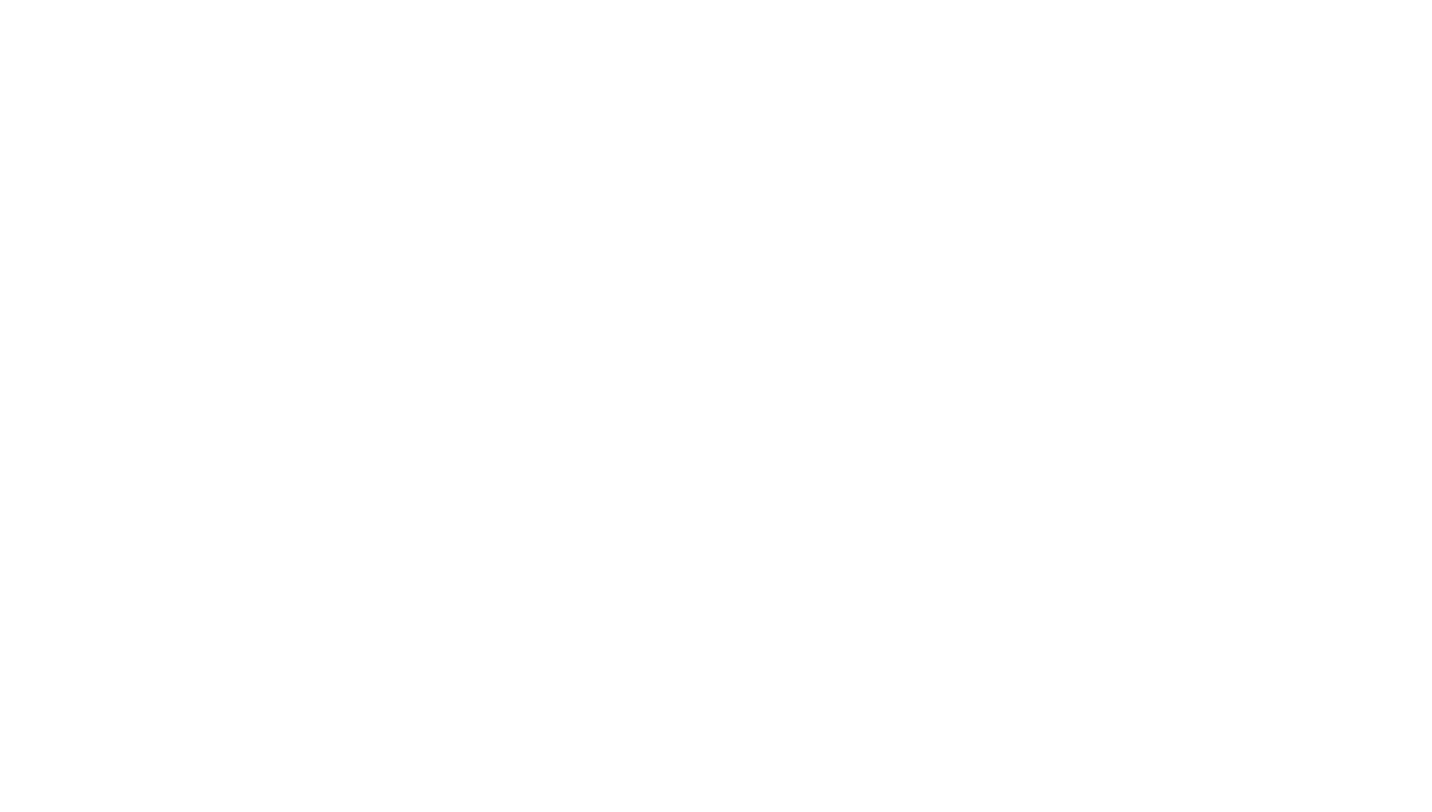 scroll, scrollTop: 0, scrollLeft: 0, axis: both 